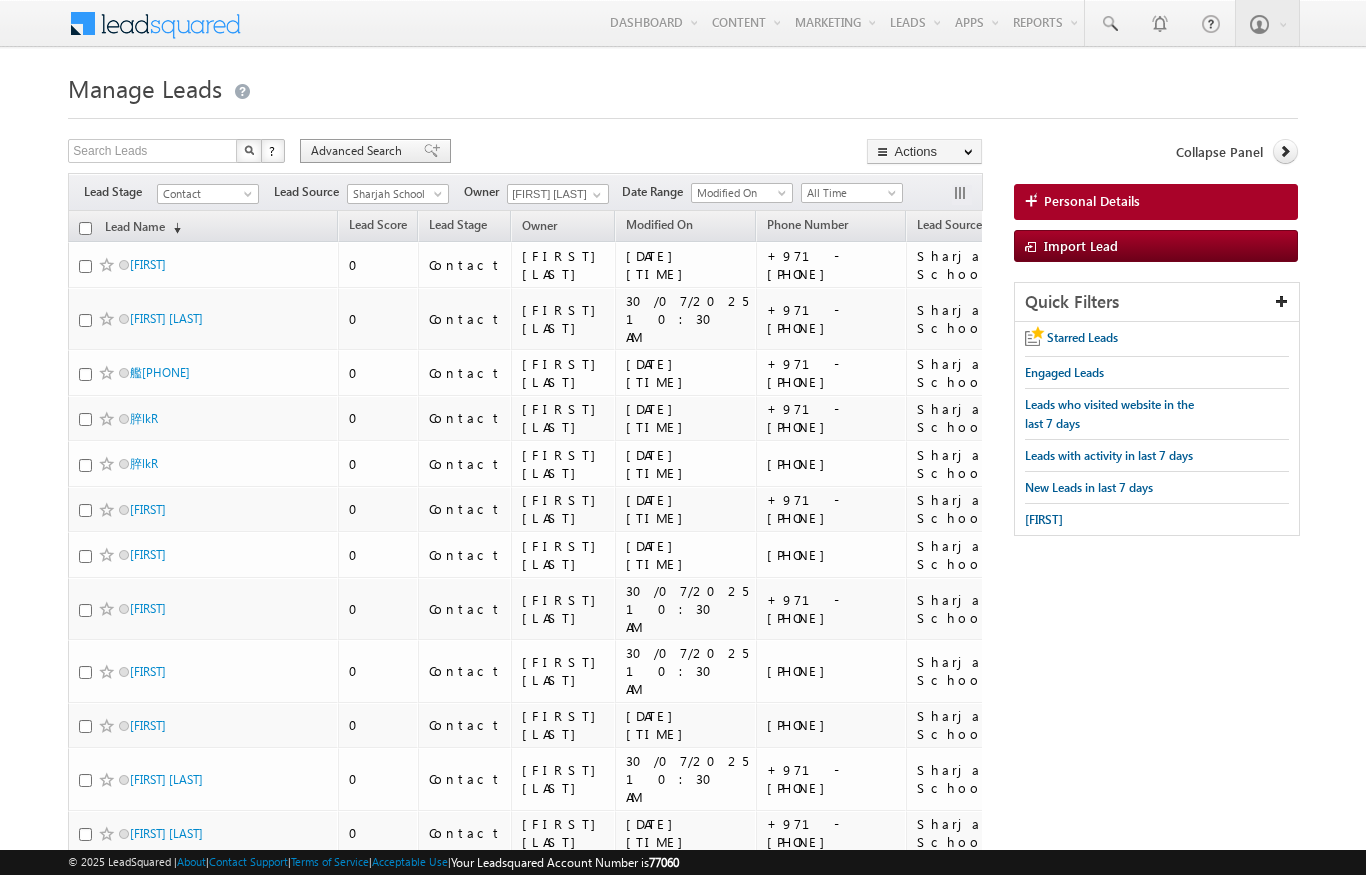 scroll, scrollTop: 0, scrollLeft: 0, axis: both 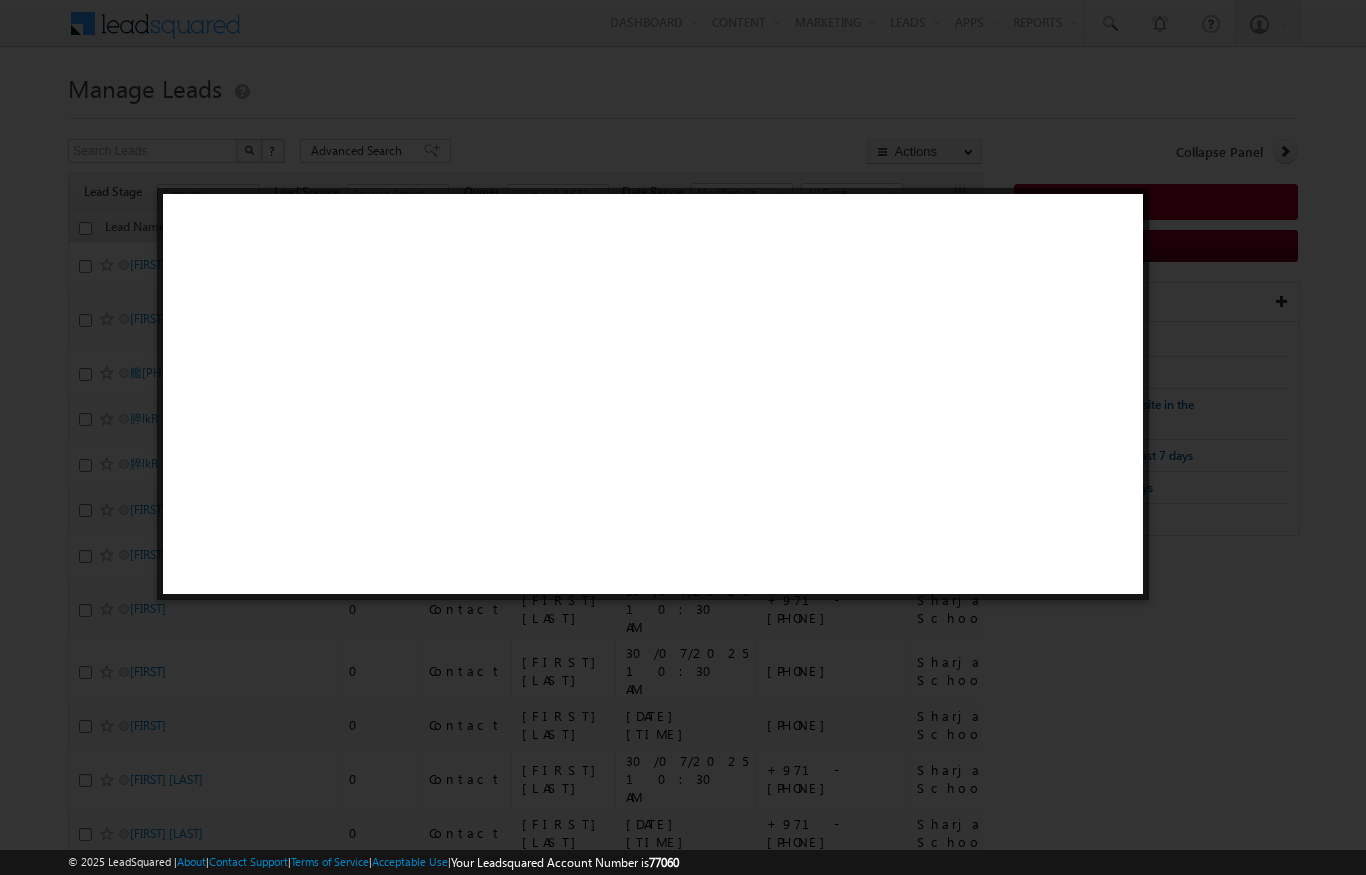 click at bounding box center [683, 437] 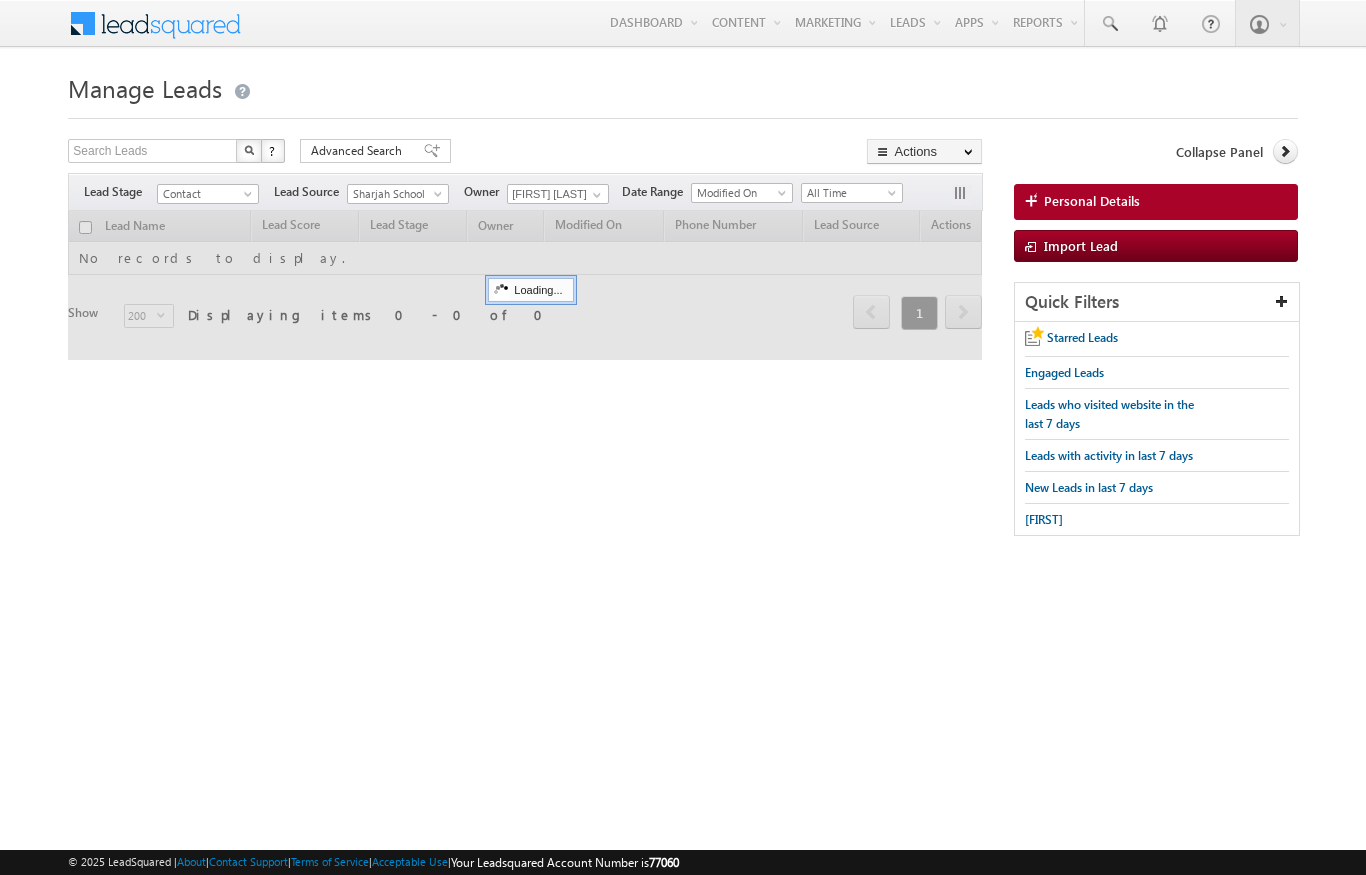 scroll, scrollTop: 0, scrollLeft: 0, axis: both 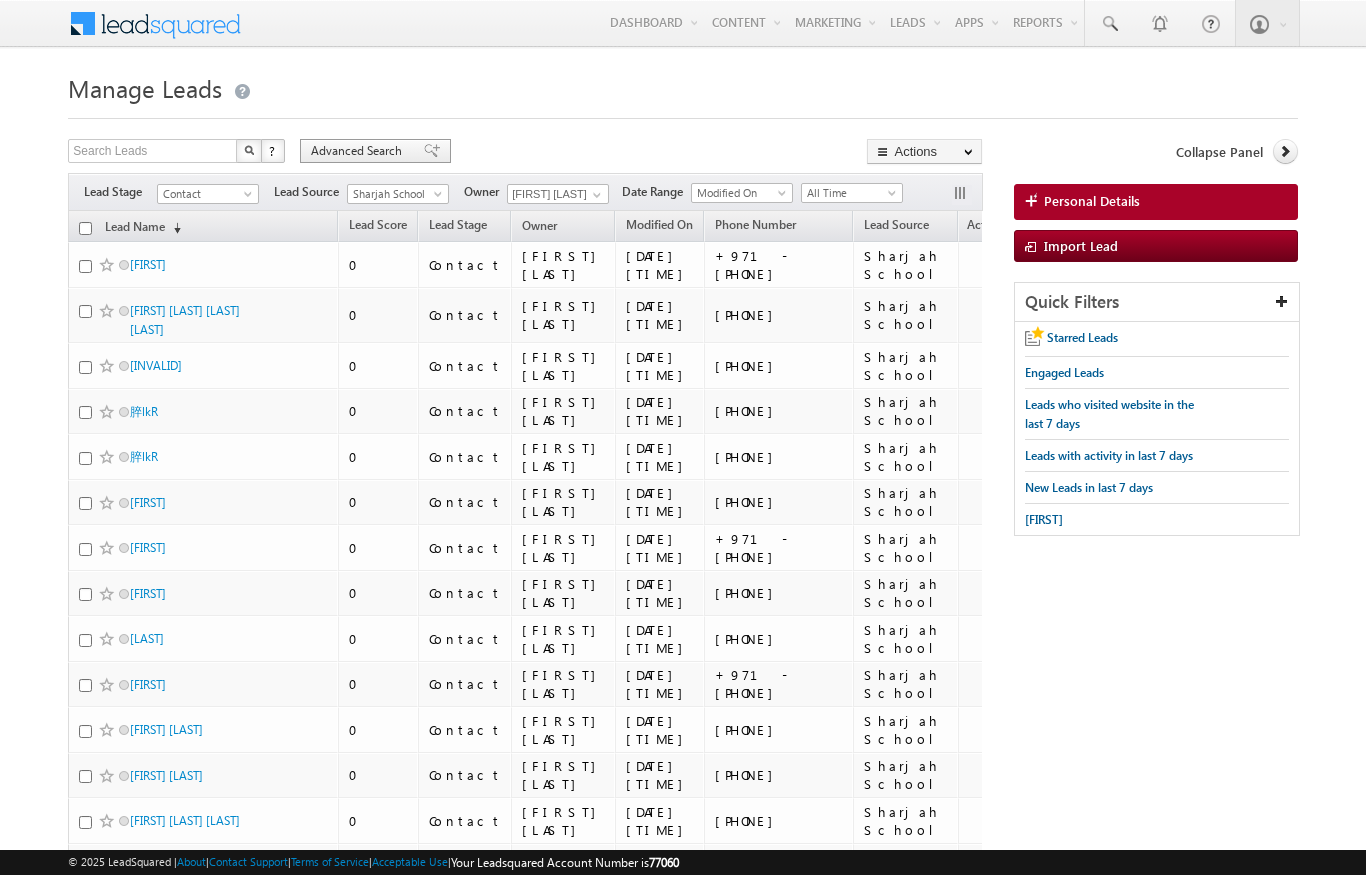 click on "Advanced Search" at bounding box center [359, 151] 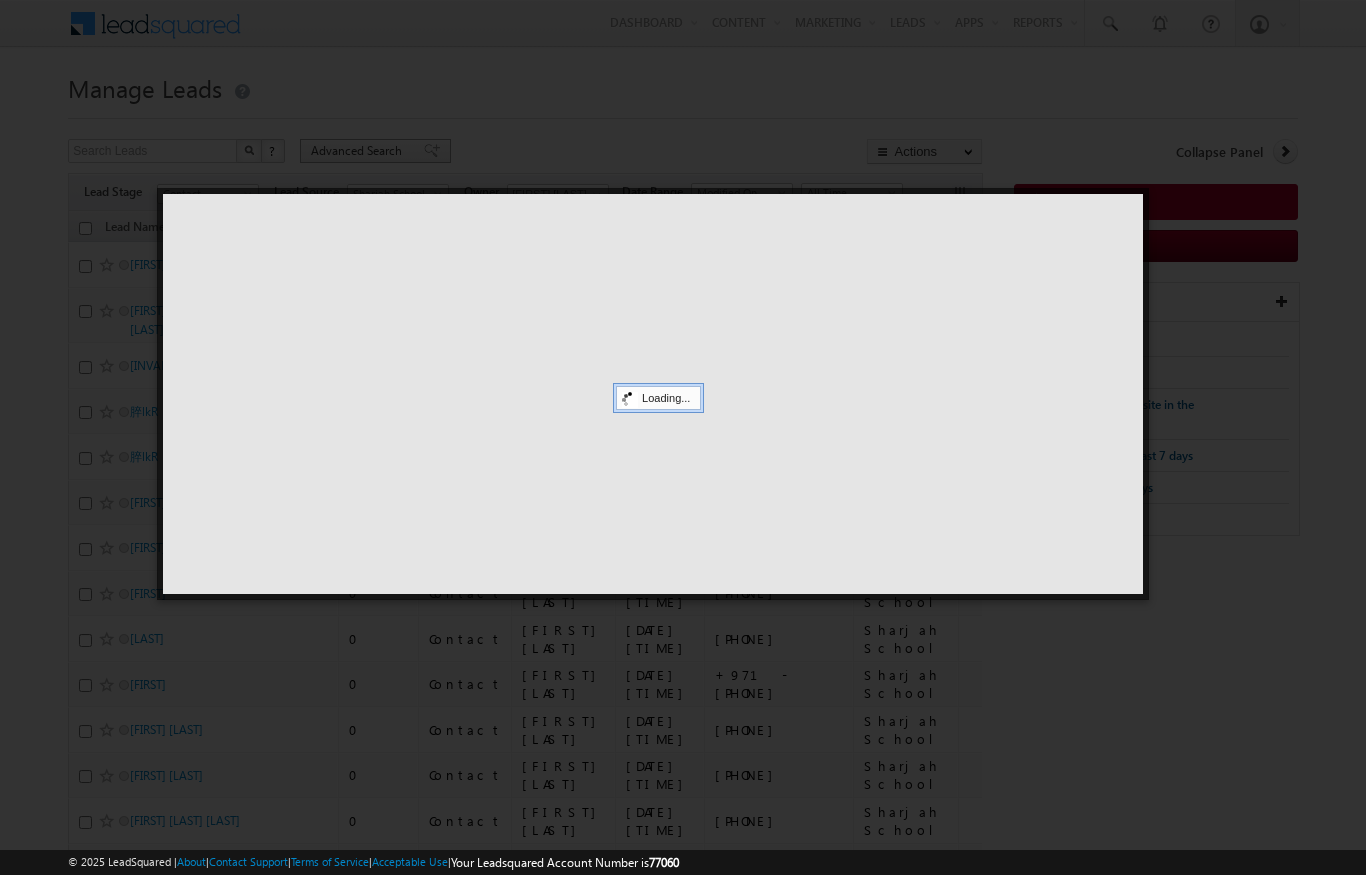 drag, startPoint x: 381, startPoint y: 143, endPoint x: 350, endPoint y: 153, distance: 32.572994 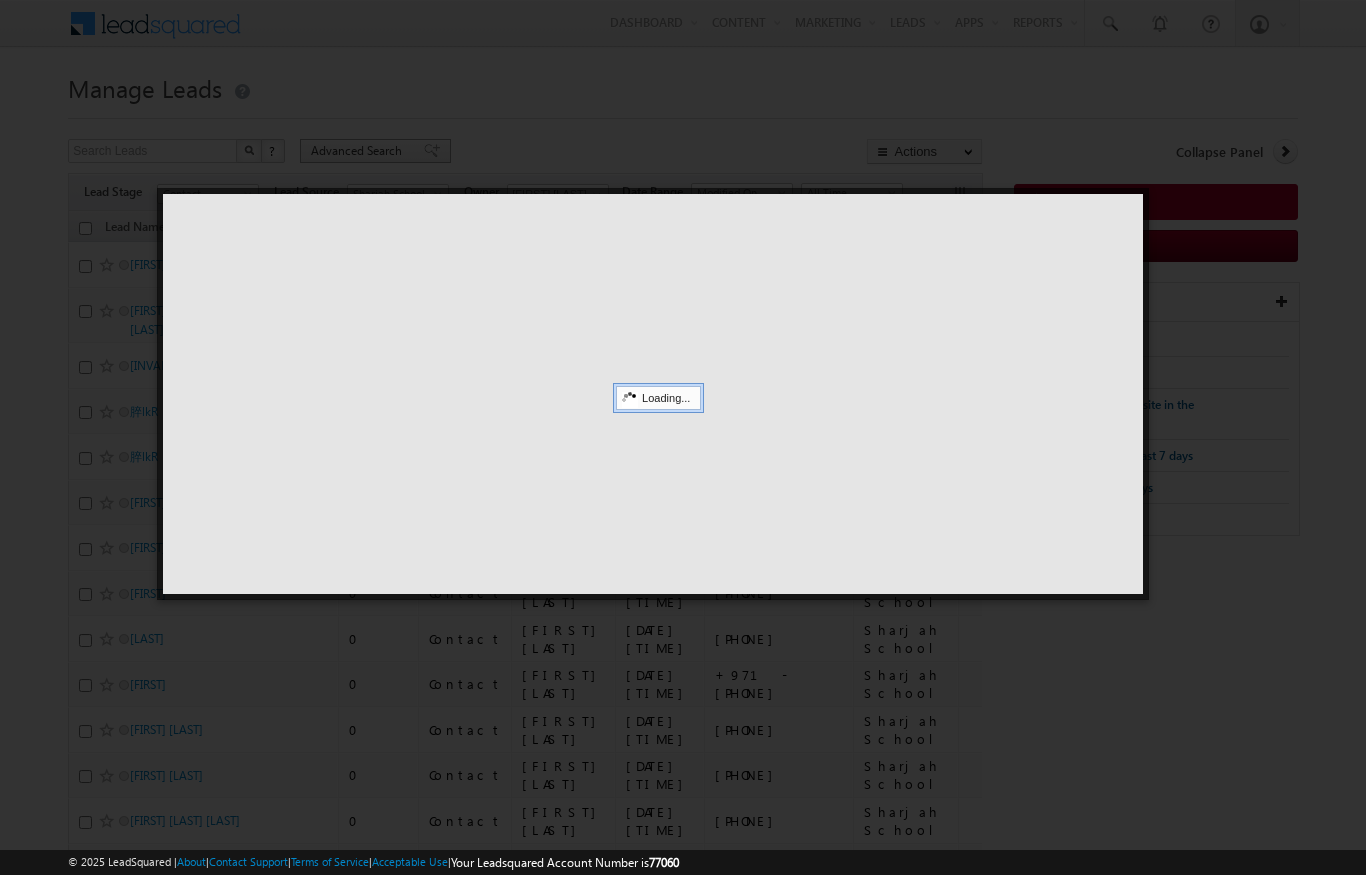 click at bounding box center (683, 437) 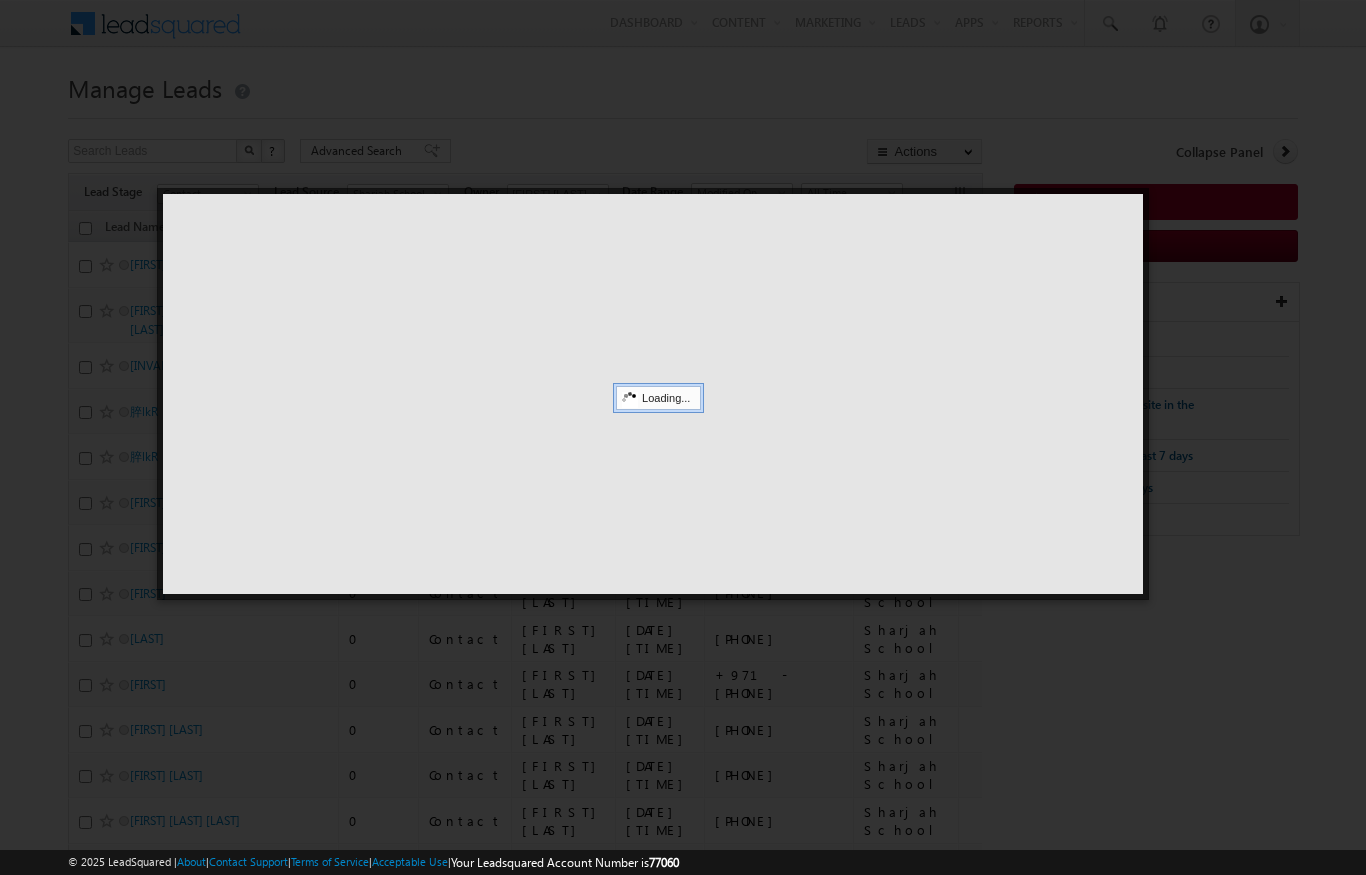 click at bounding box center (683, 437) 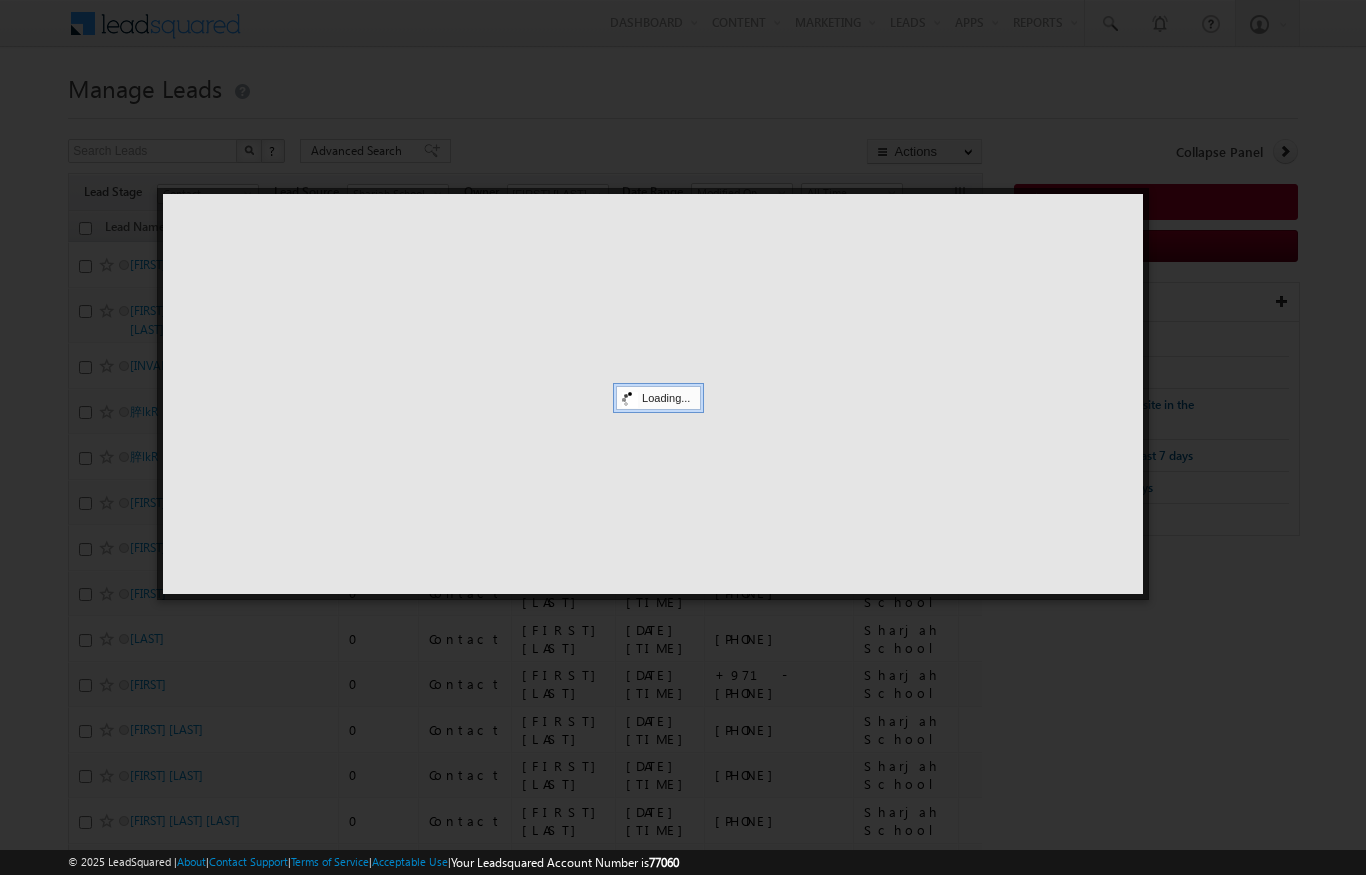 click at bounding box center (683, 437) 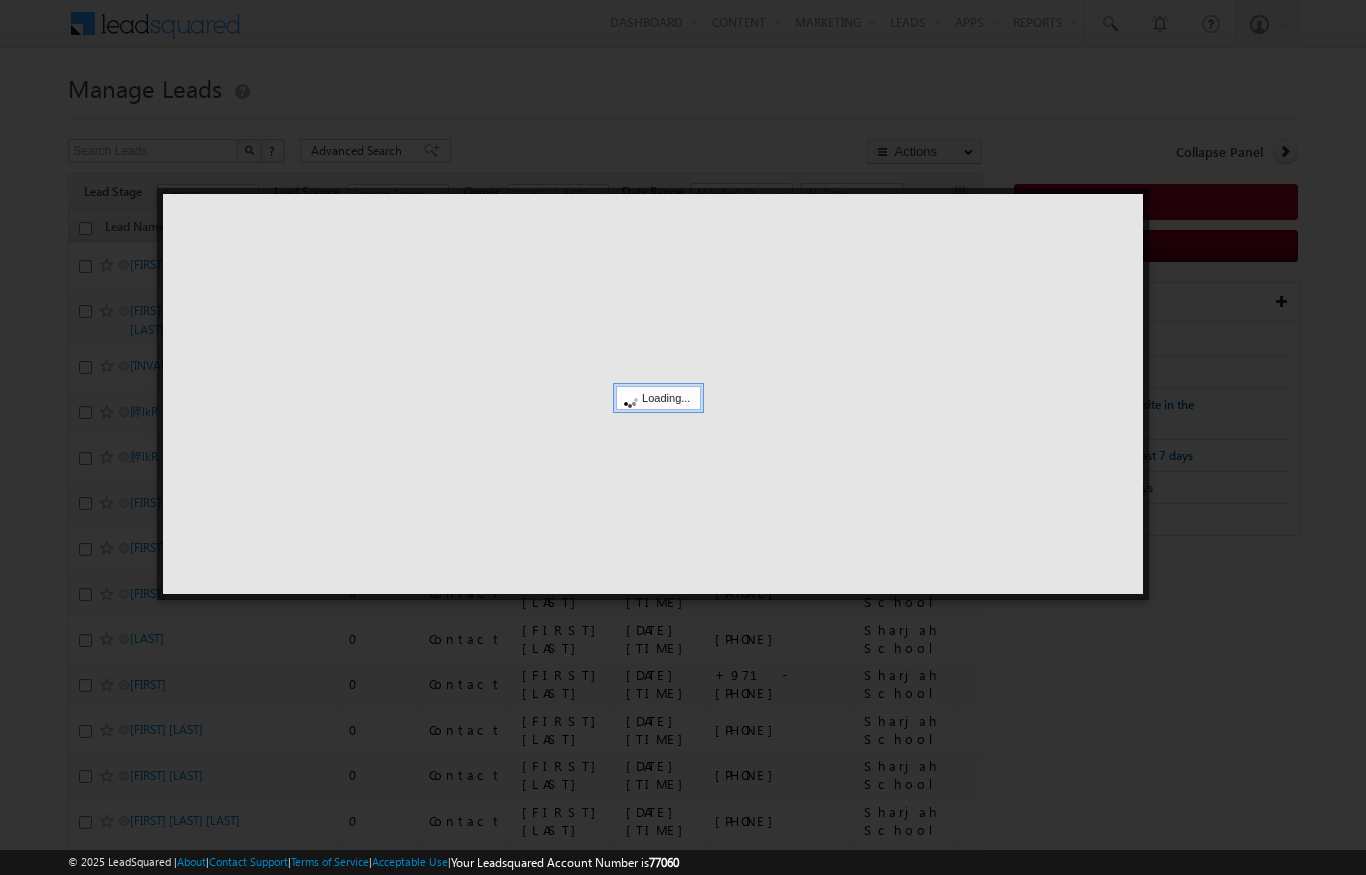 click at bounding box center (683, 437) 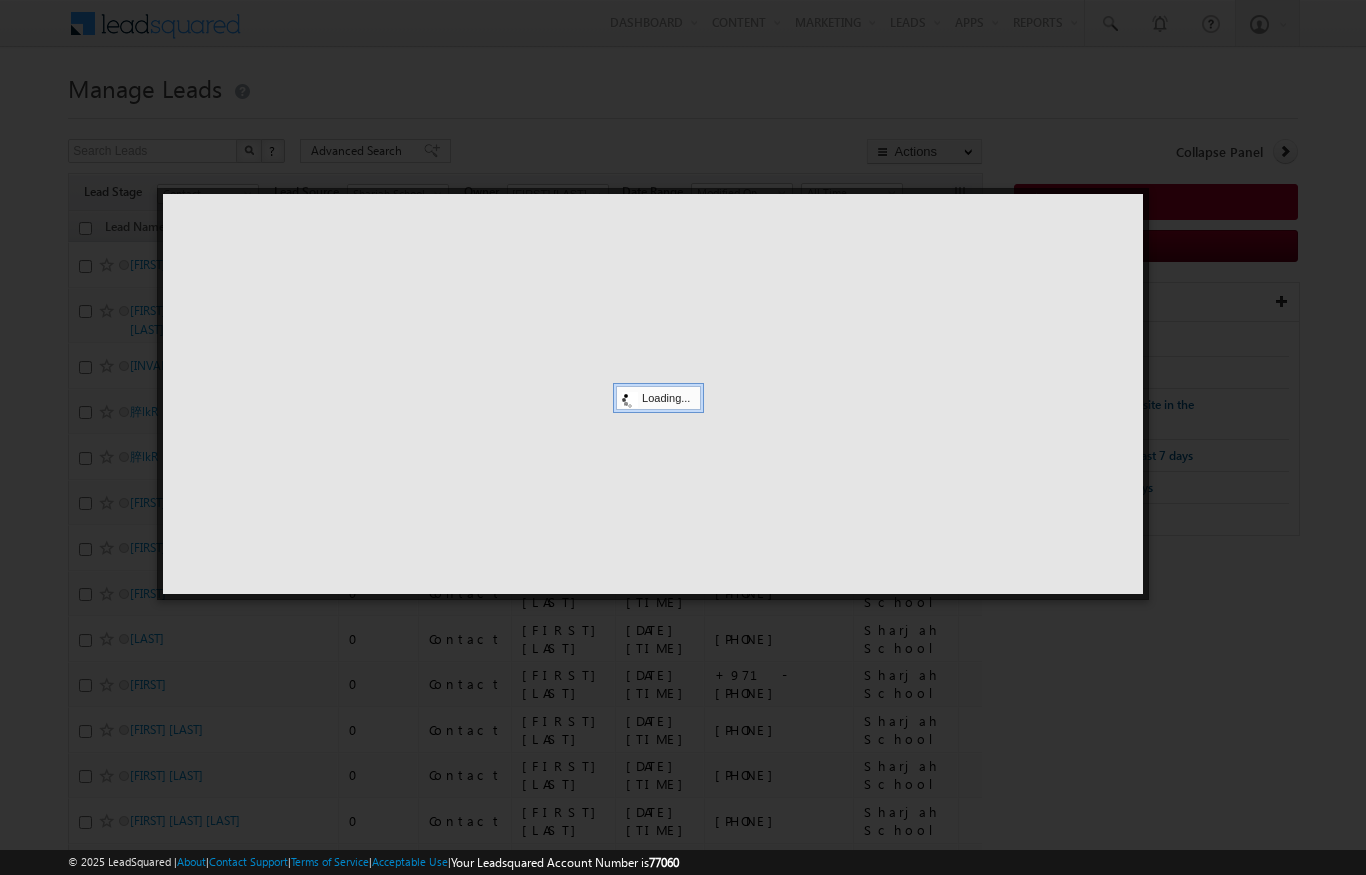 click at bounding box center [683, 437] 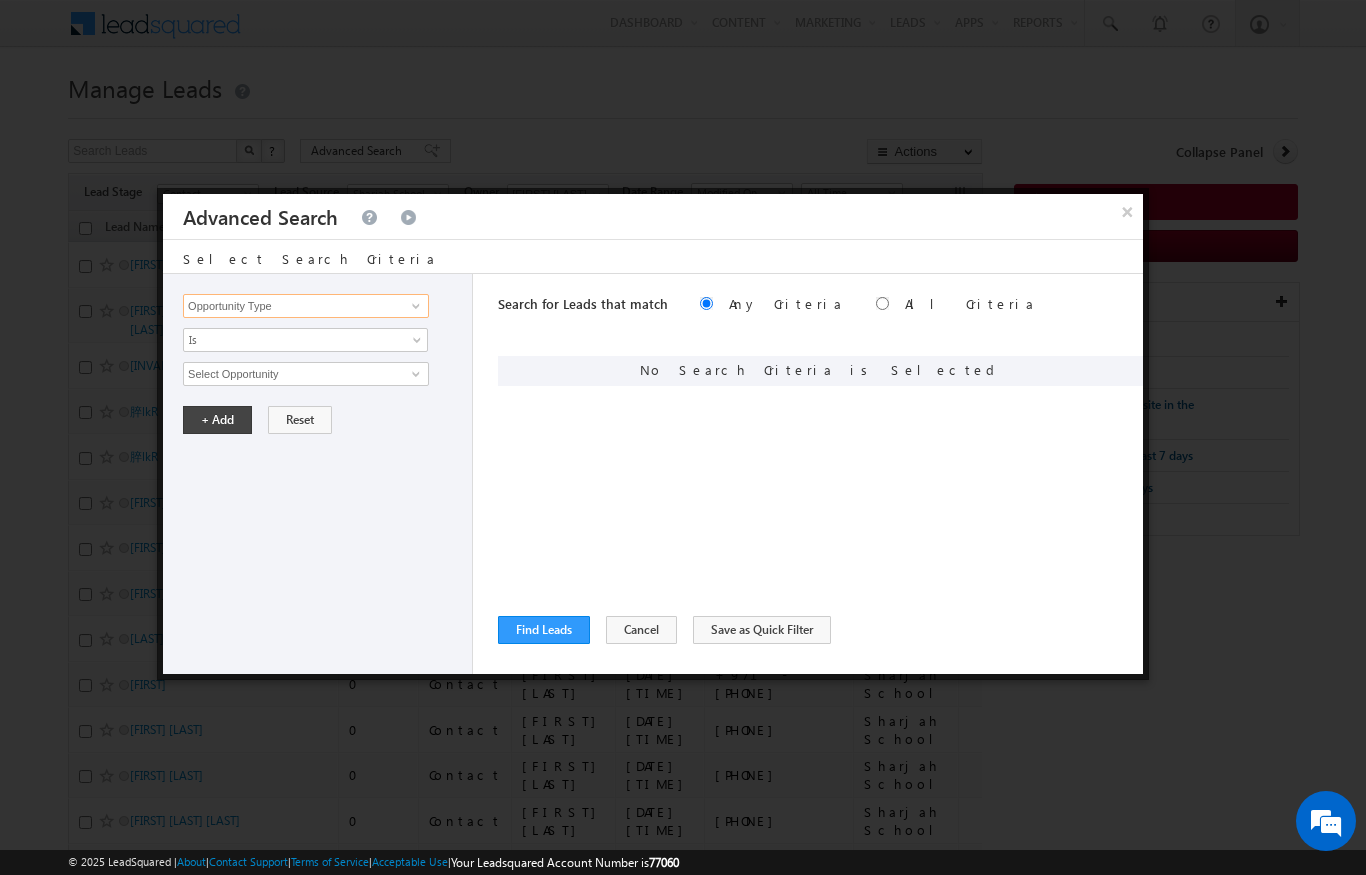 click on "Opportunity Type" at bounding box center [306, 306] 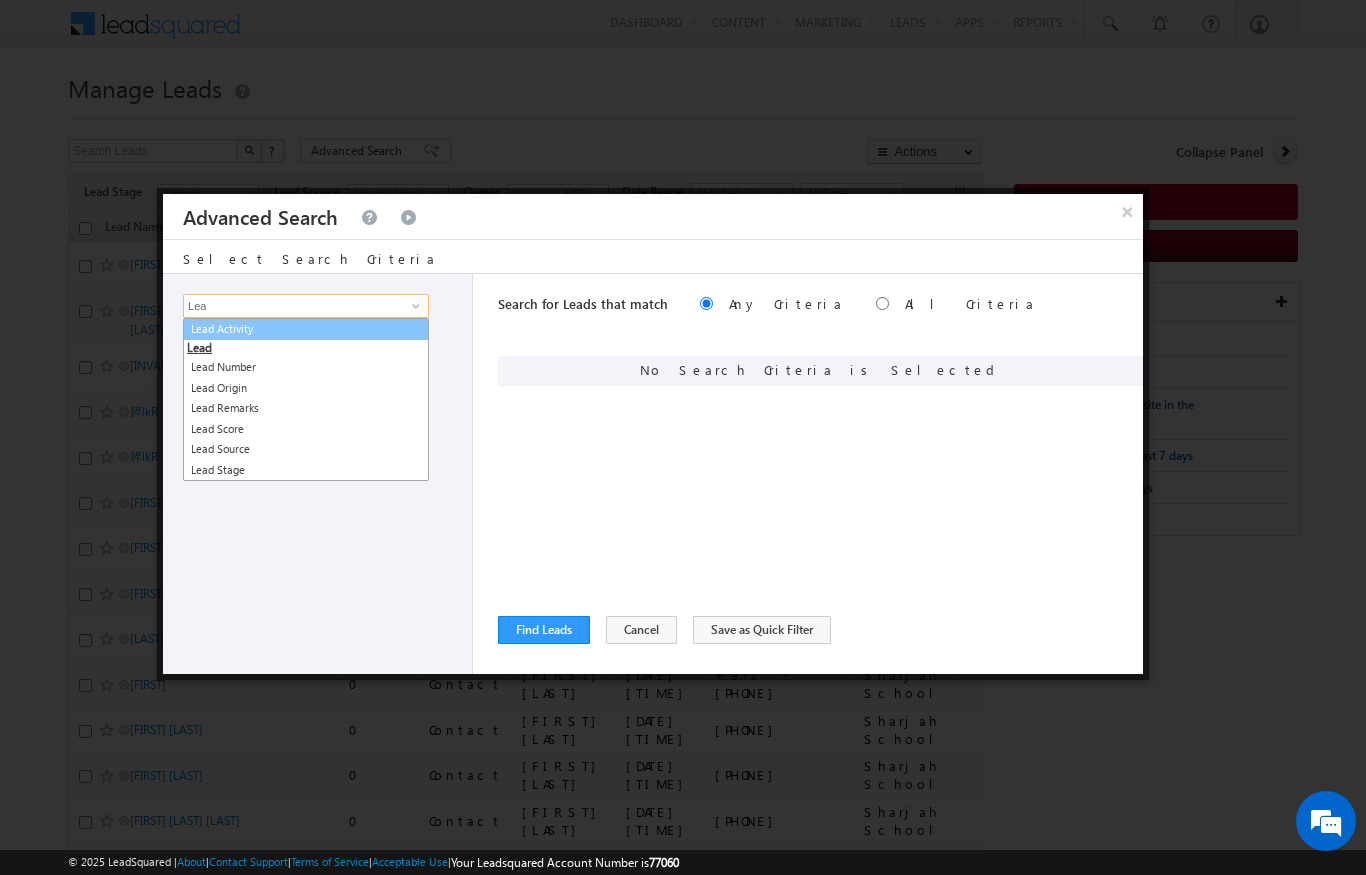 click on "Lead Activity" at bounding box center (306, 329) 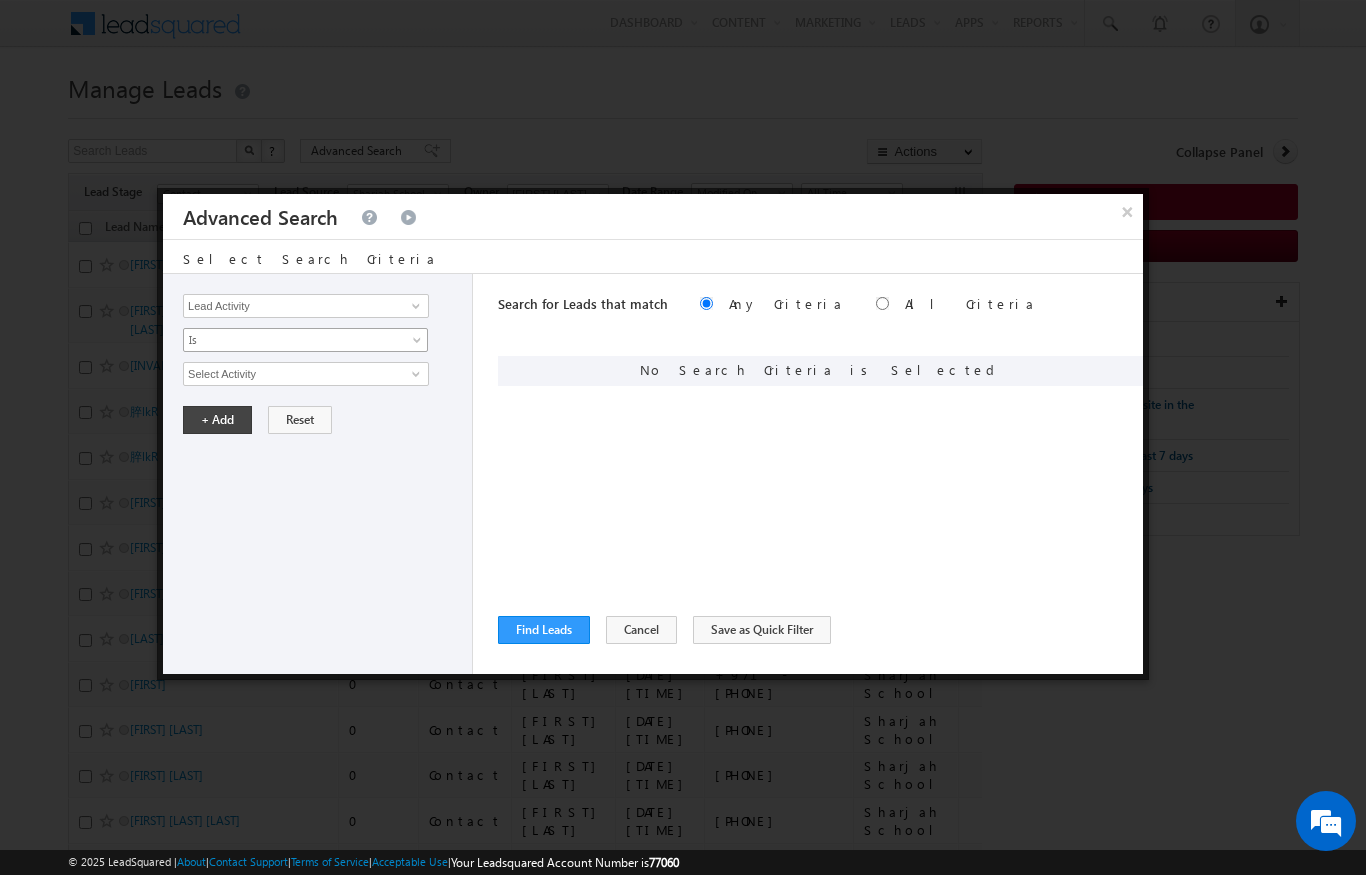 click on "Is" at bounding box center (292, 340) 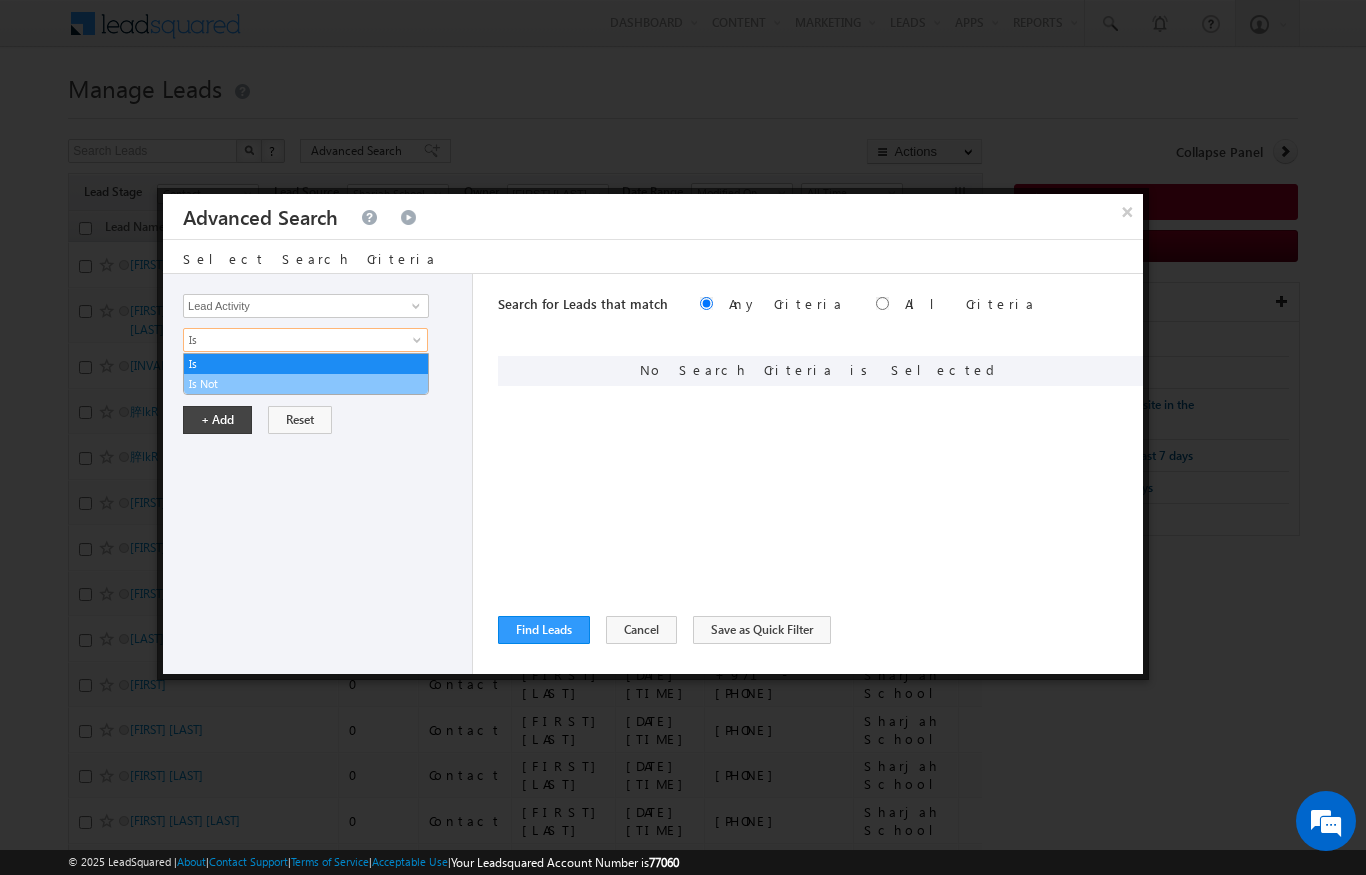 click on "Is Not" at bounding box center [306, 384] 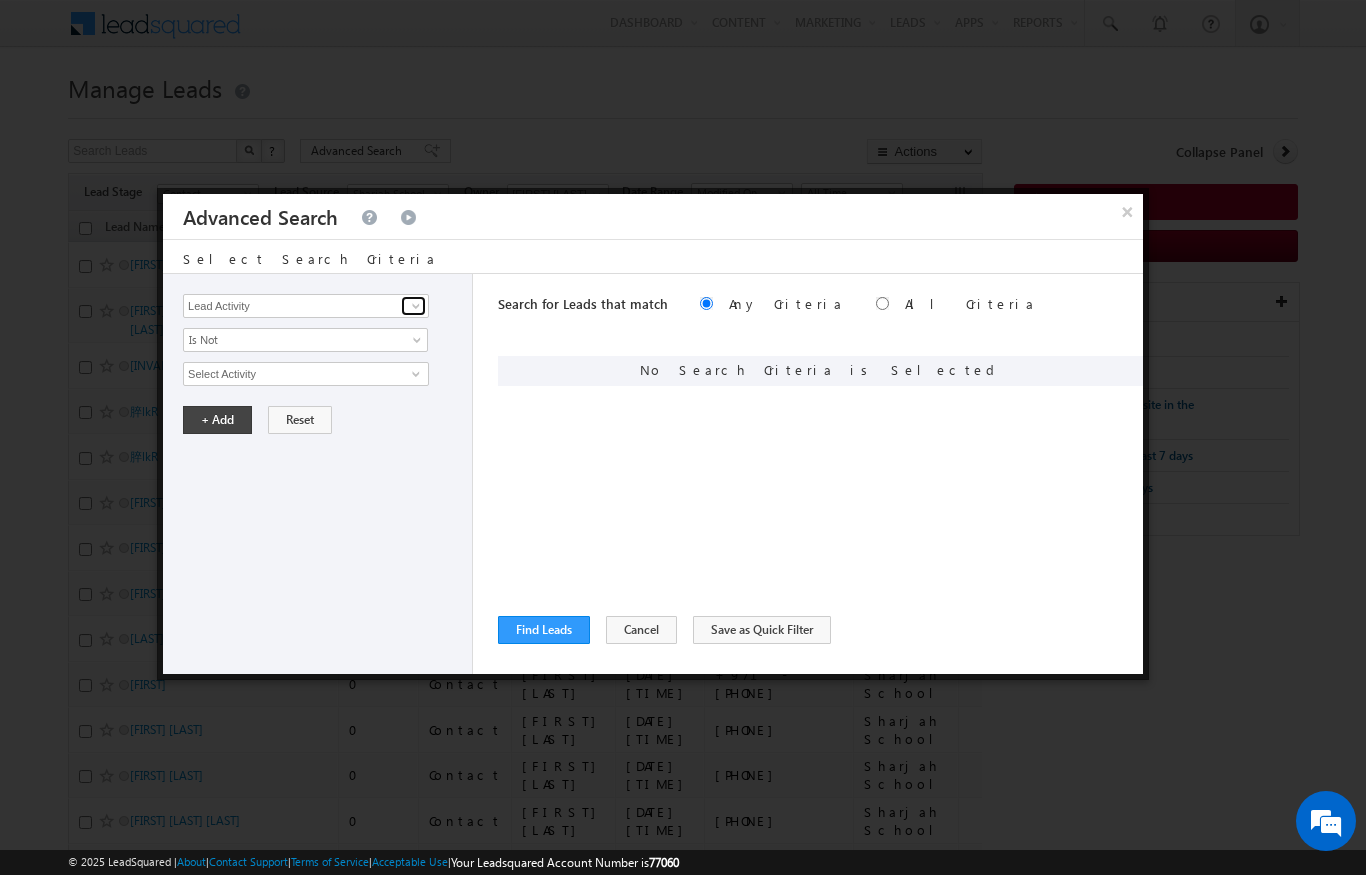 click at bounding box center [413, 306] 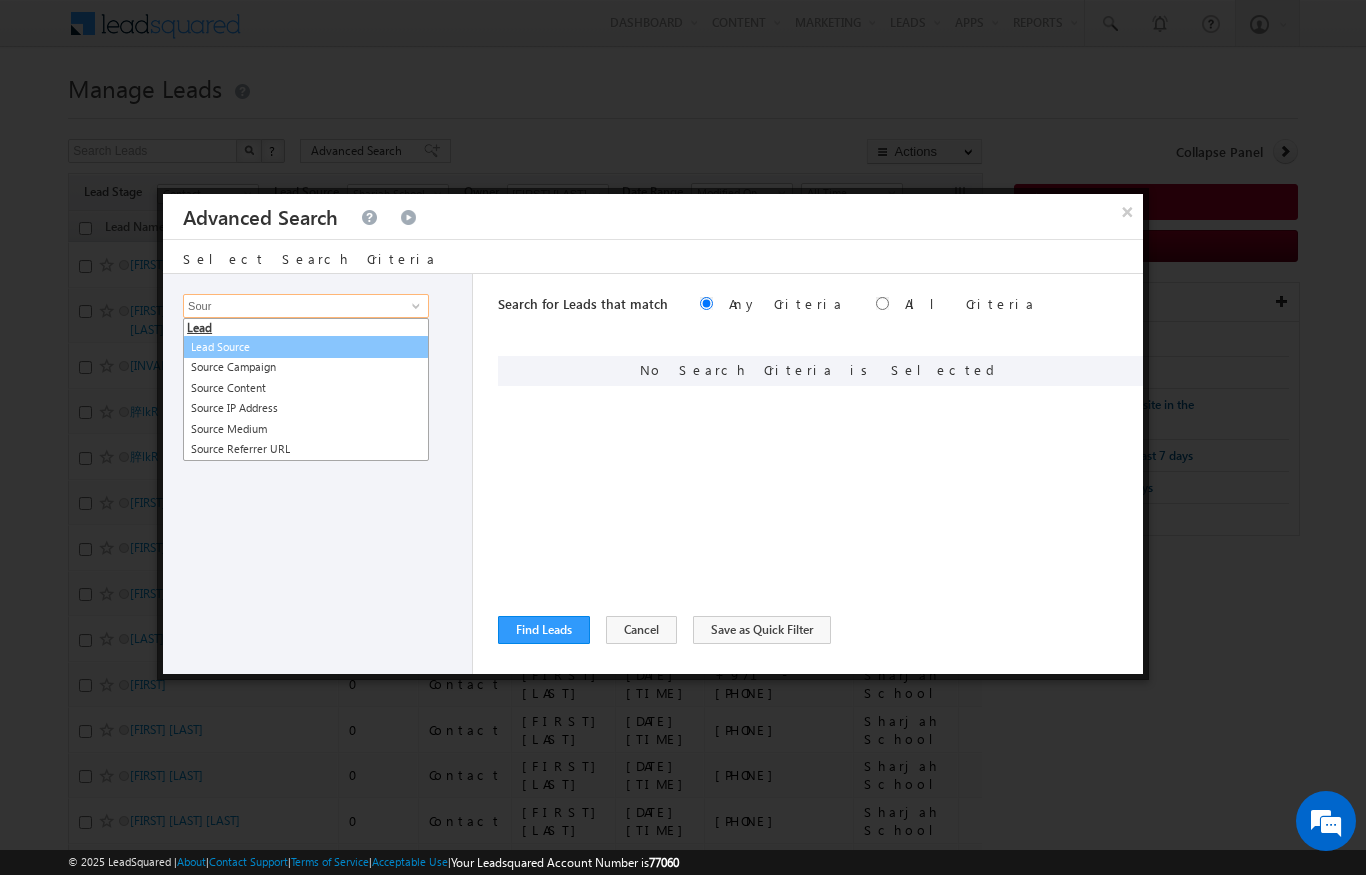 click on "Lead Source" at bounding box center (306, 347) 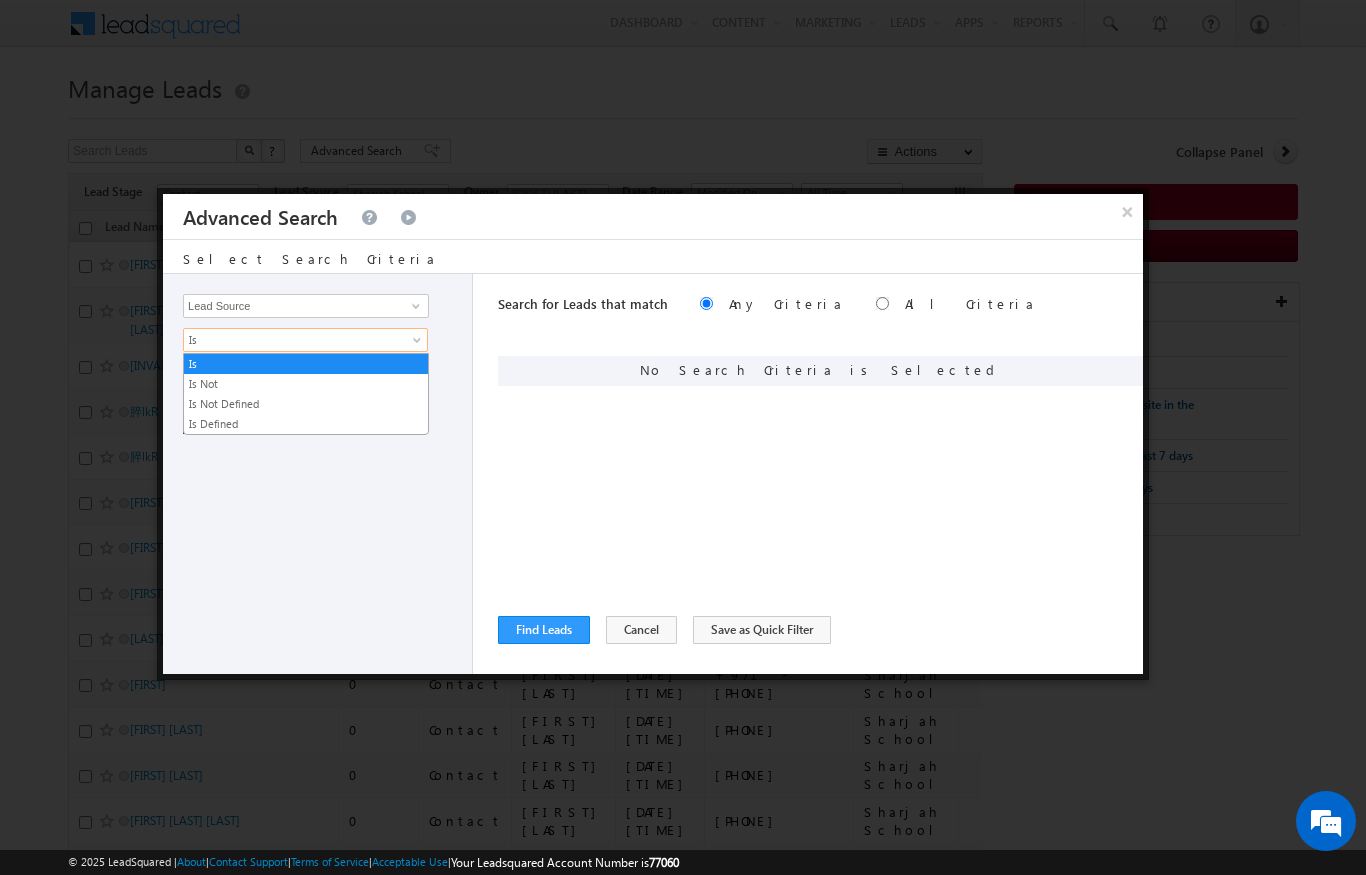 click on "Is" at bounding box center [305, 340] 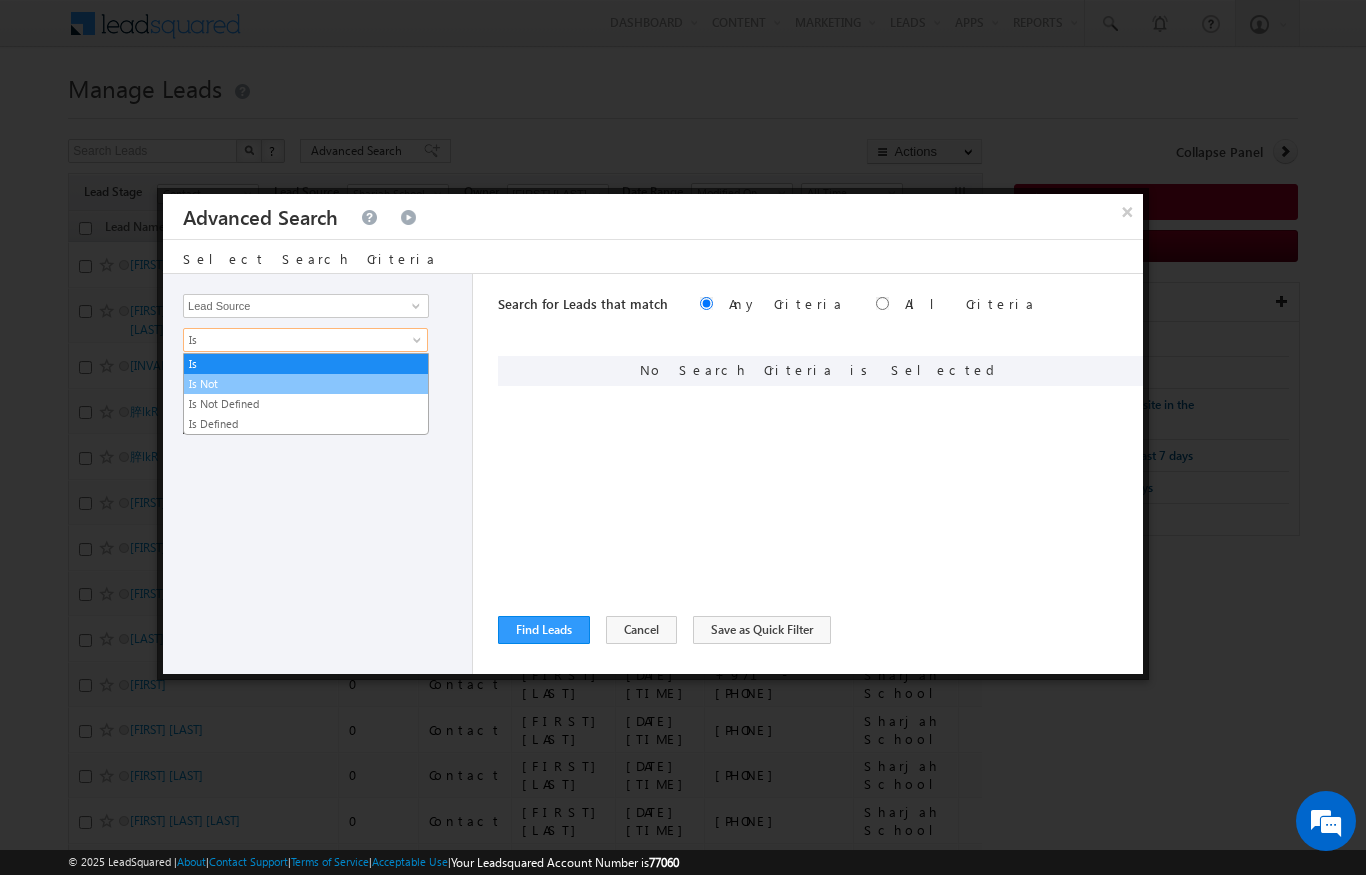 click on "Is Not" at bounding box center (306, 384) 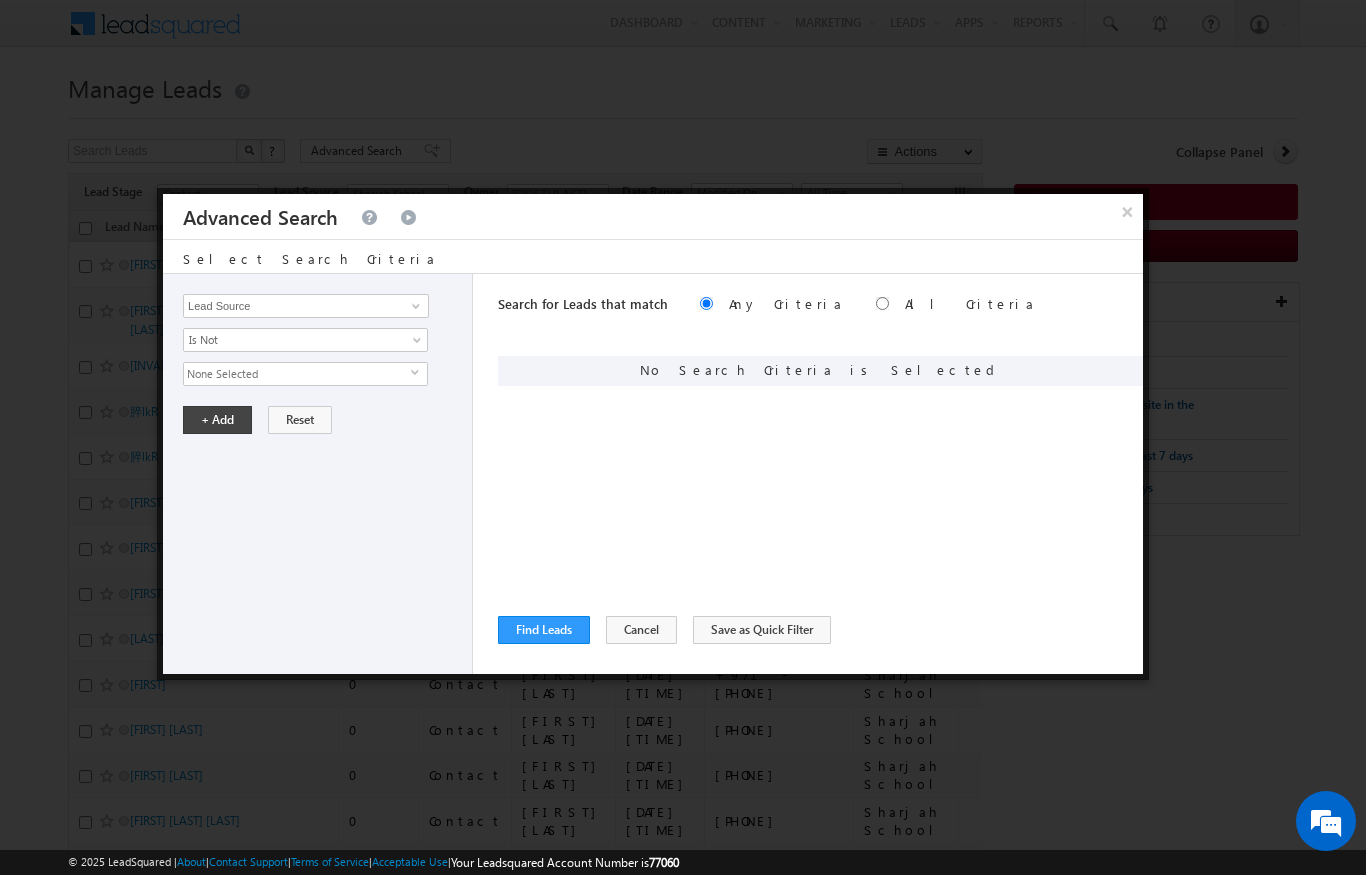 click on "None Selected" at bounding box center (297, 374) 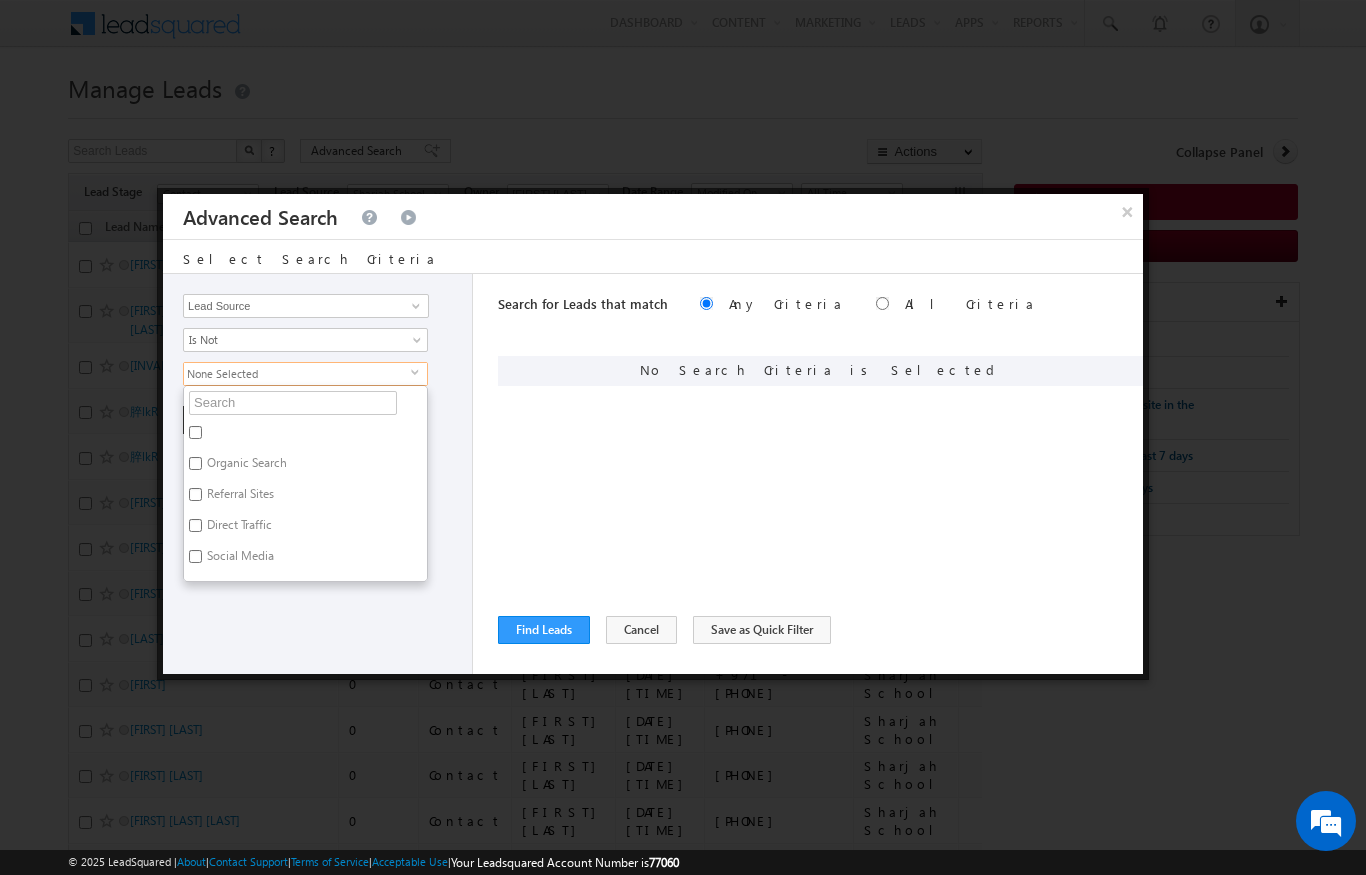 scroll, scrollTop: 0, scrollLeft: 0, axis: both 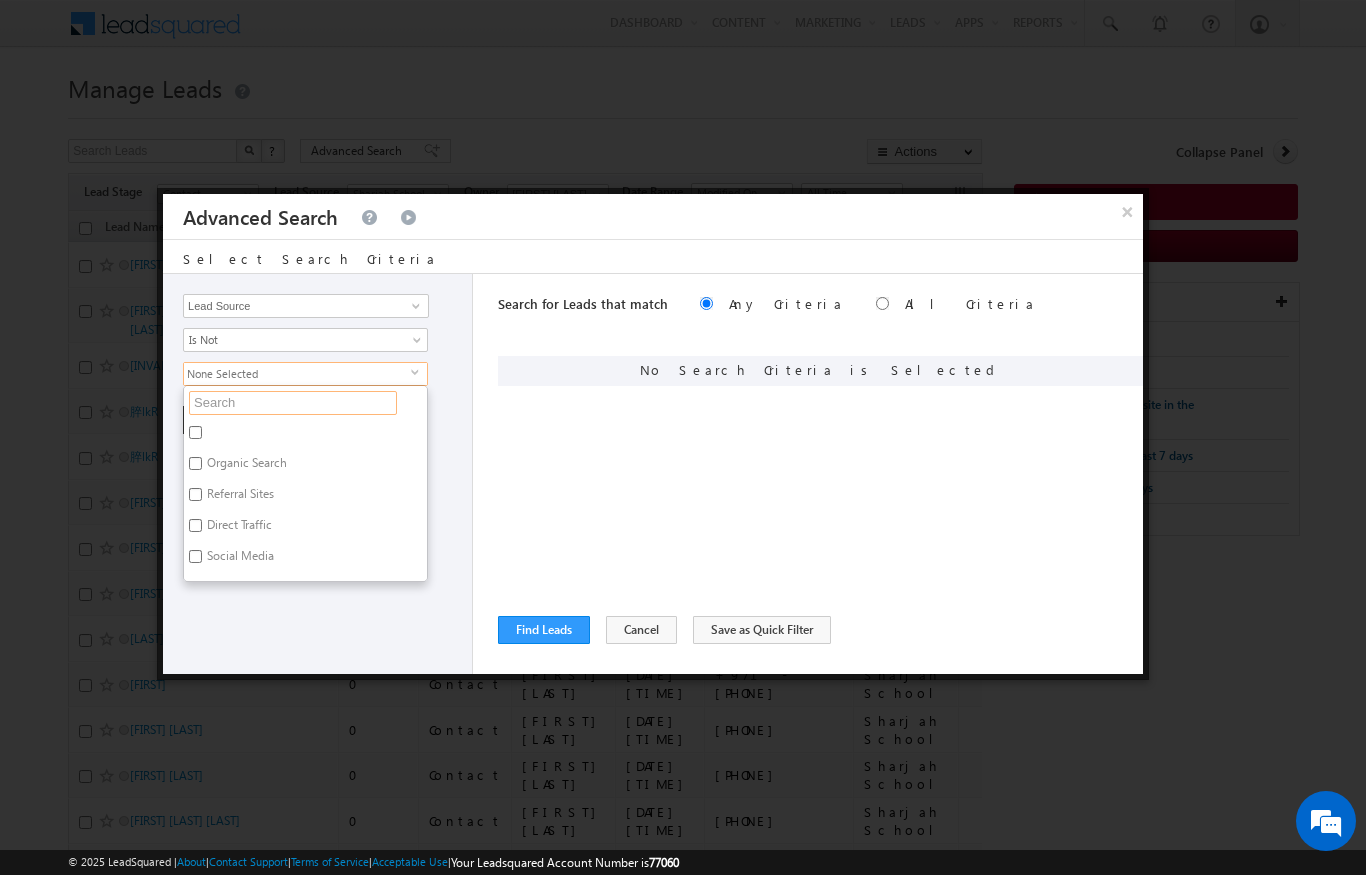 click at bounding box center [293, 403] 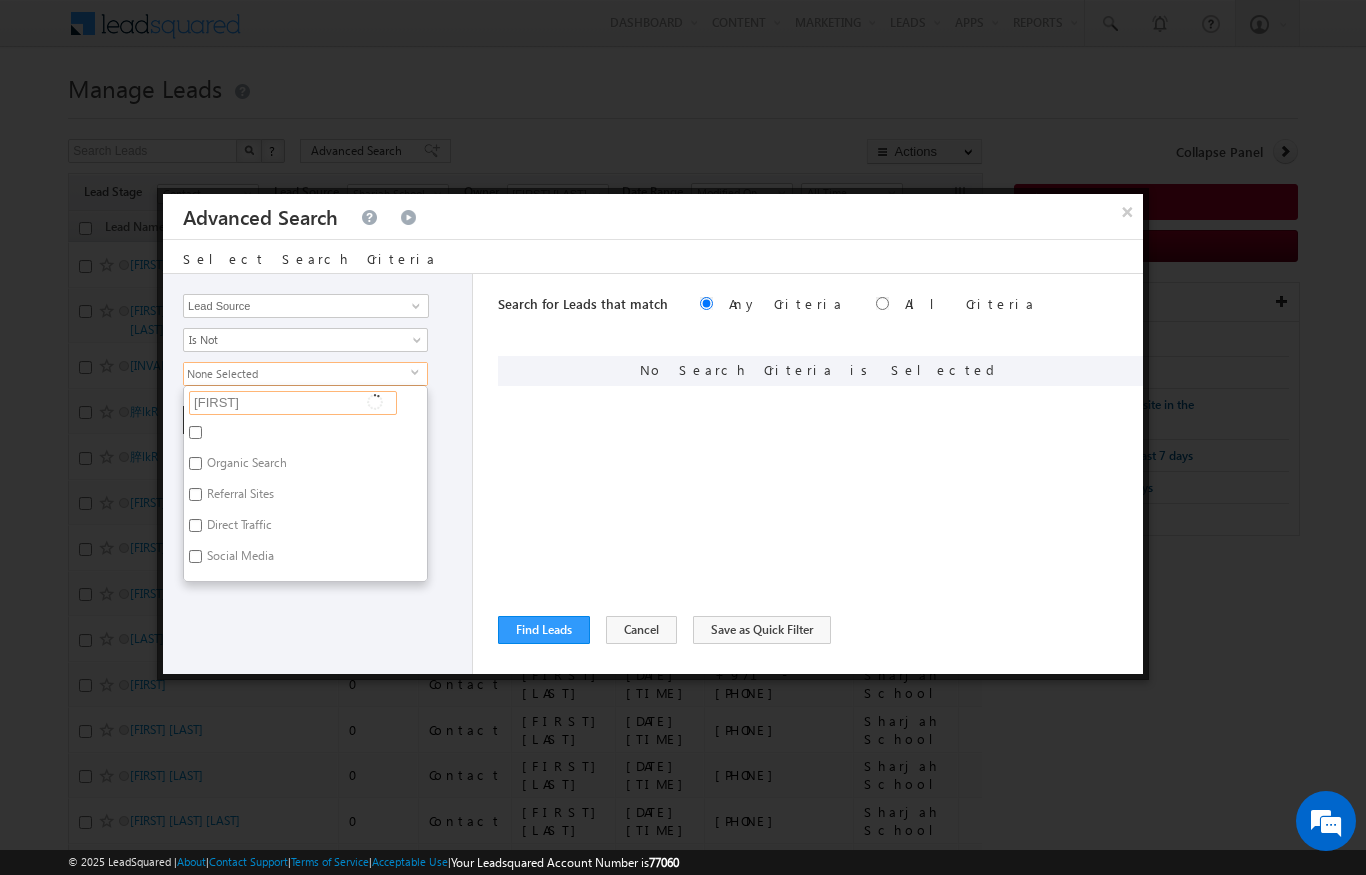 type on "Sch" 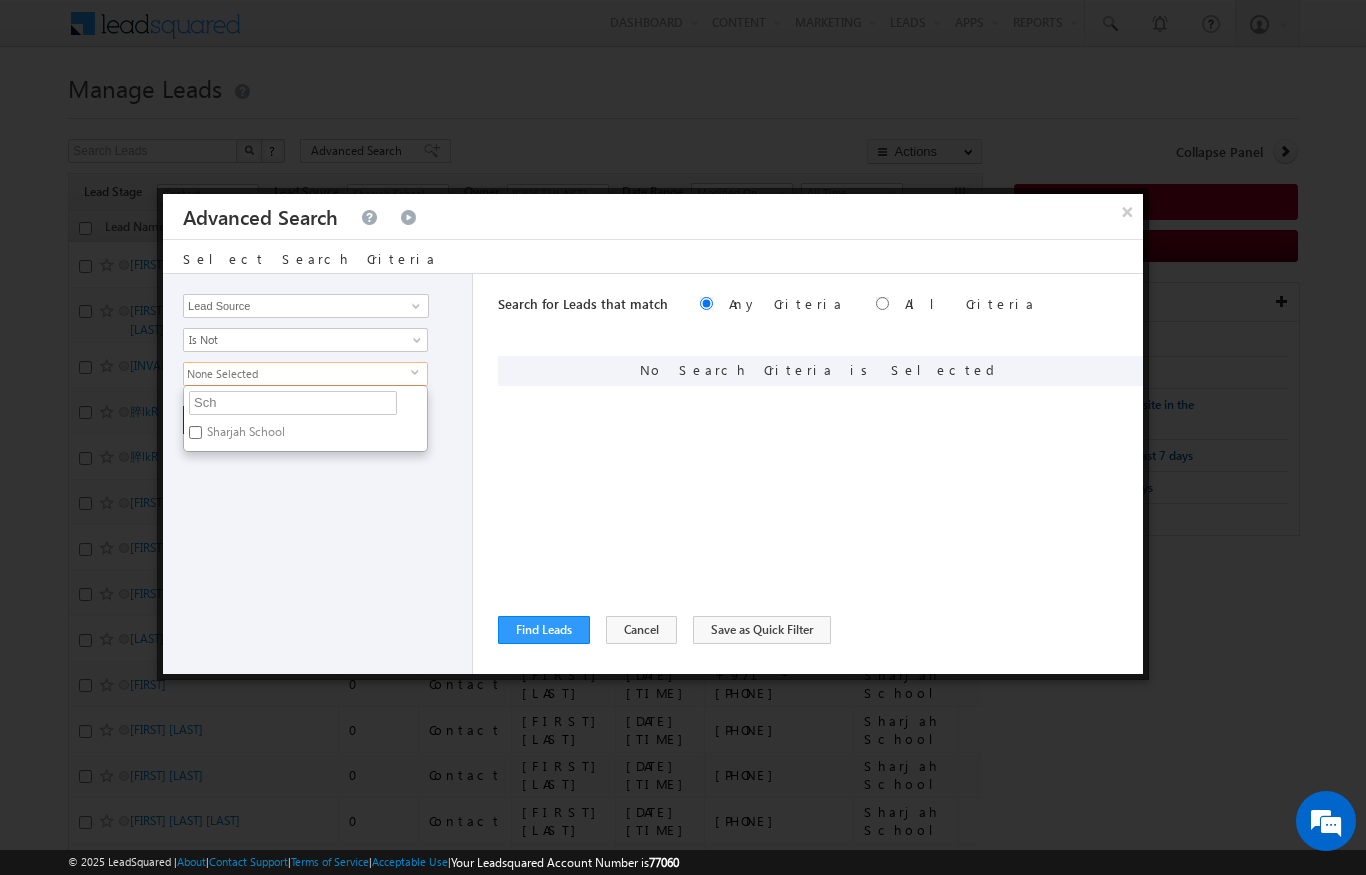 click on "Sharjah School" at bounding box center (195, 432) 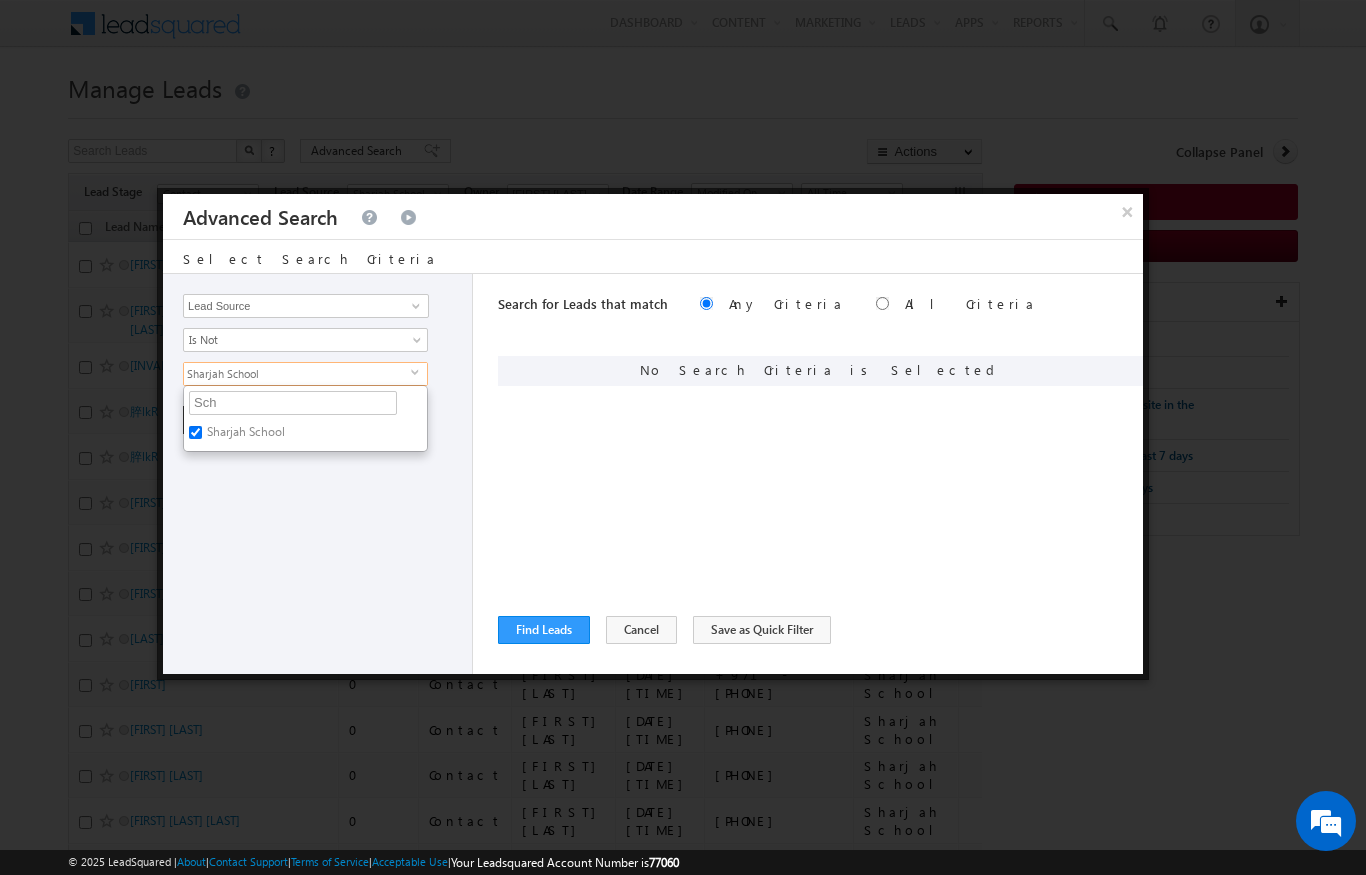 click on "Opportunity Type Lead Activity Task Sales Group  Prospect Id Address 1 Address 2 AML - File Booking Form - File Budget Building Name Buyer Persona Campaign Name Caste City Client Type Company Contact Stage Conversion Referrer URL Country Created By Id Created On Current Opt In Status Customer Type Developer DNCR Status Do Not Call Do Not Email Do Not SMS Do Not Track Do you want to invest in dubai Email Emirate Emirates ID - File Engagement Score Father Name First Name Focus Project Form Name Grade Job Title Last Activity Last Activity Date Last Name Last Opt In Email Sent Date Latitude Lead Number Lead Origin Lead Remarks Lead Score Lead Source Lead Stage Longitude Master Project meet your team Date Meeting Done Date  Meeting Location Mobile Number Modified By Id Modified On Nationality Not Picked counter Notes Opt In Date Opt In Details Order Value Owner Passport - File Phone Number Plot Area Possession Procedure Name Project Project Name Project Suggested Qualify follow up" at bounding box center [318, 474] 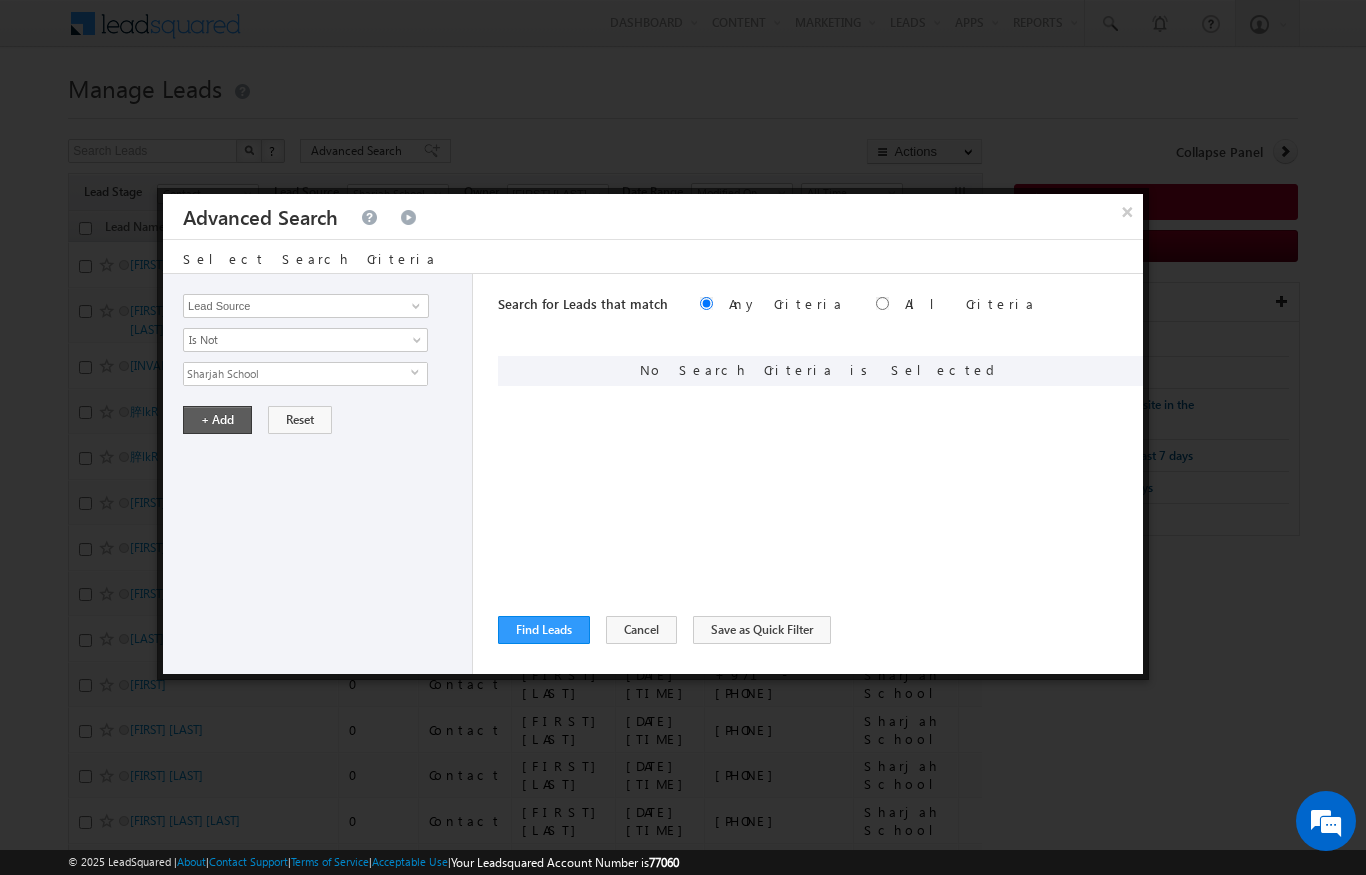 click on "+ Add" at bounding box center [217, 420] 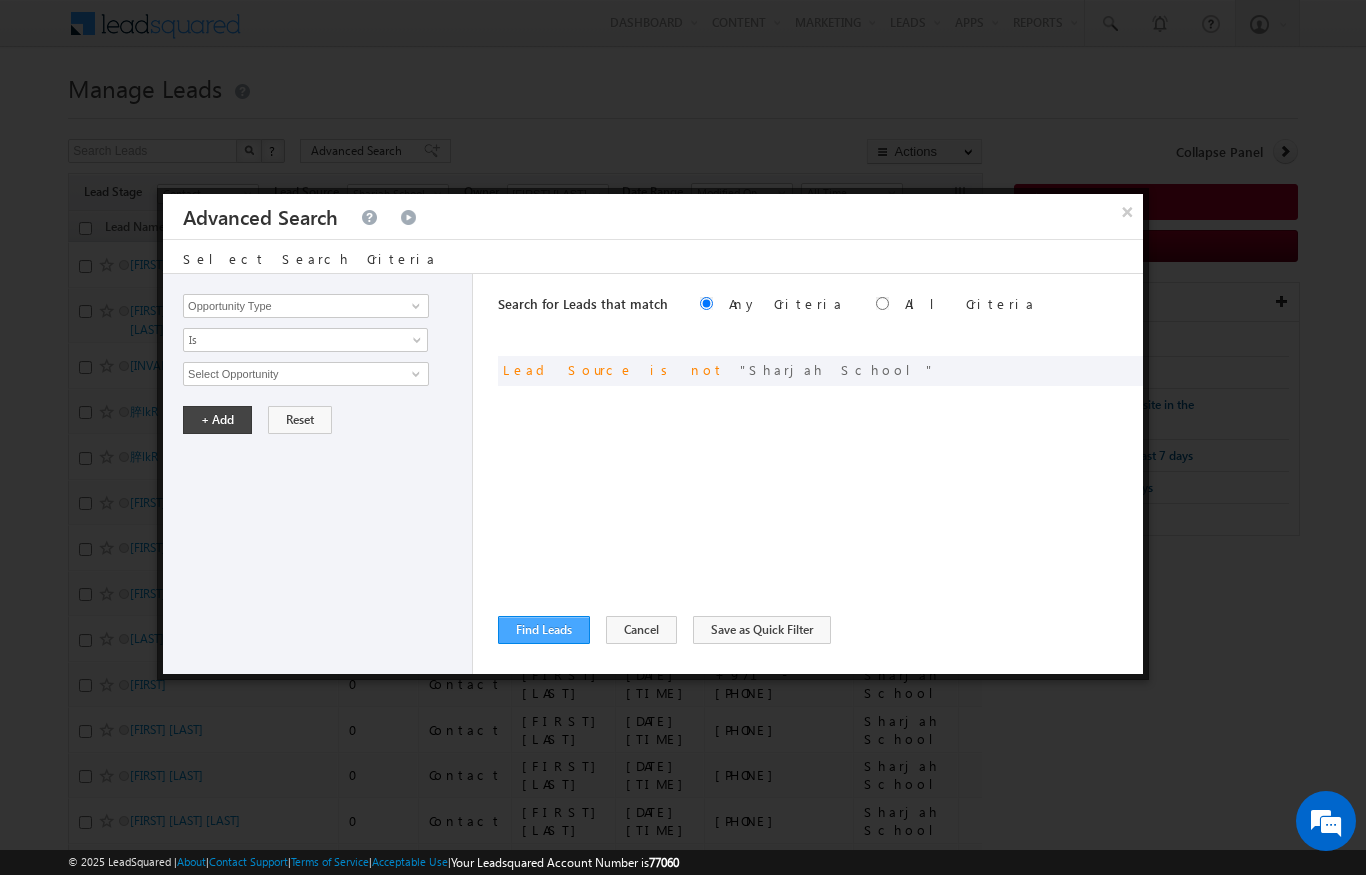 click on "Find Leads" at bounding box center (544, 630) 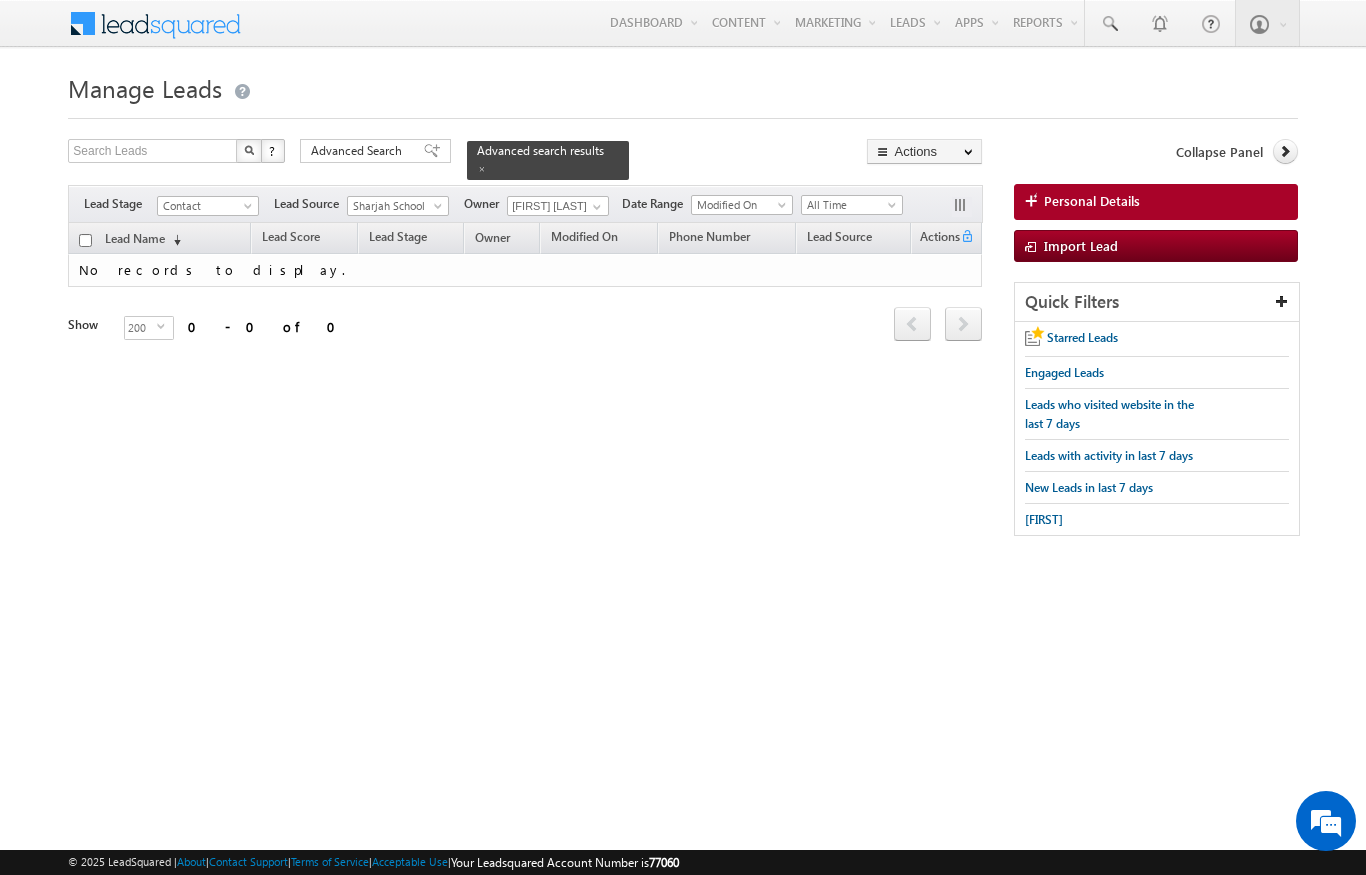 click on "Sharjah School" at bounding box center [395, 206] 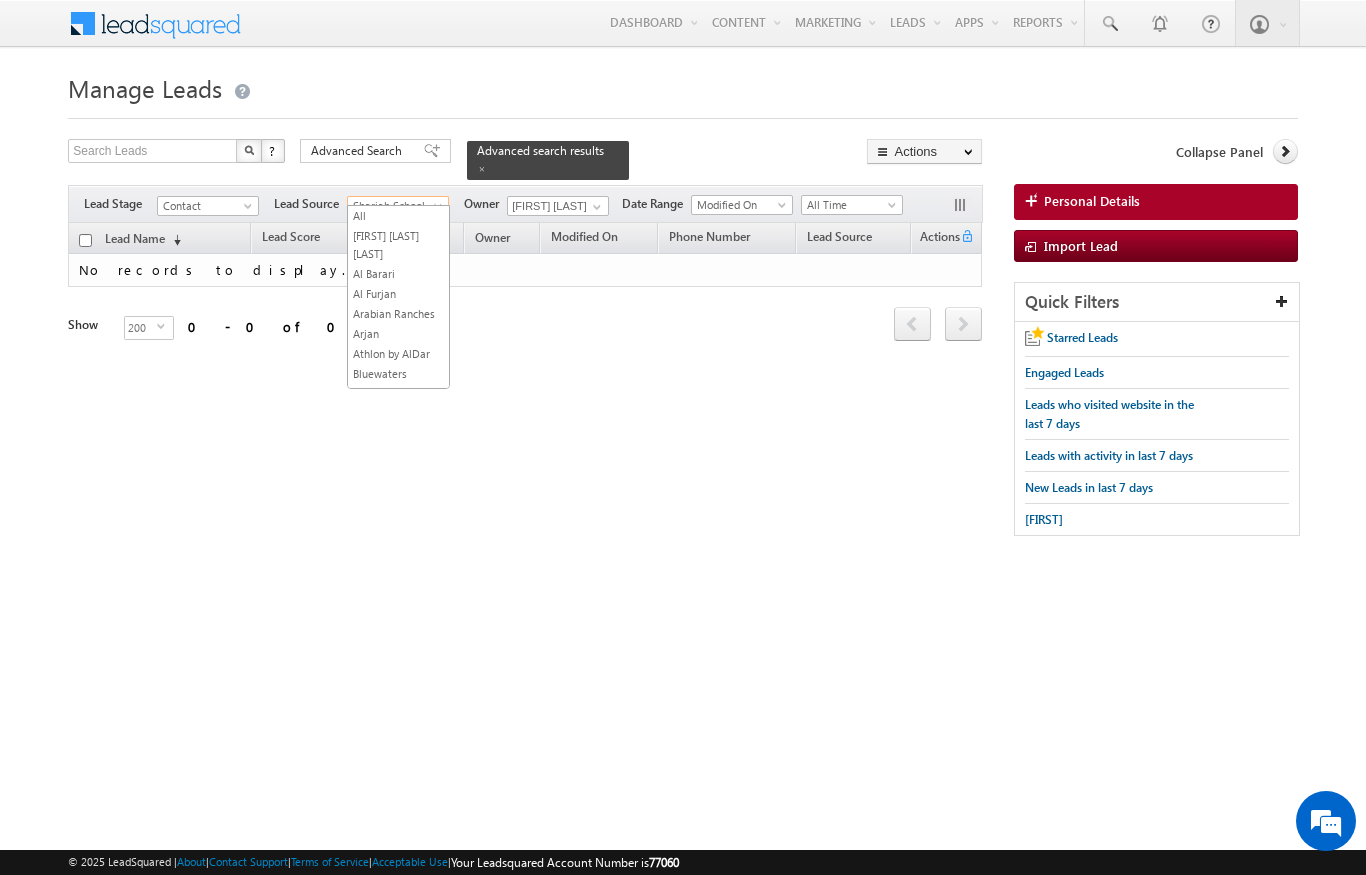 scroll, scrollTop: 0, scrollLeft: 0, axis: both 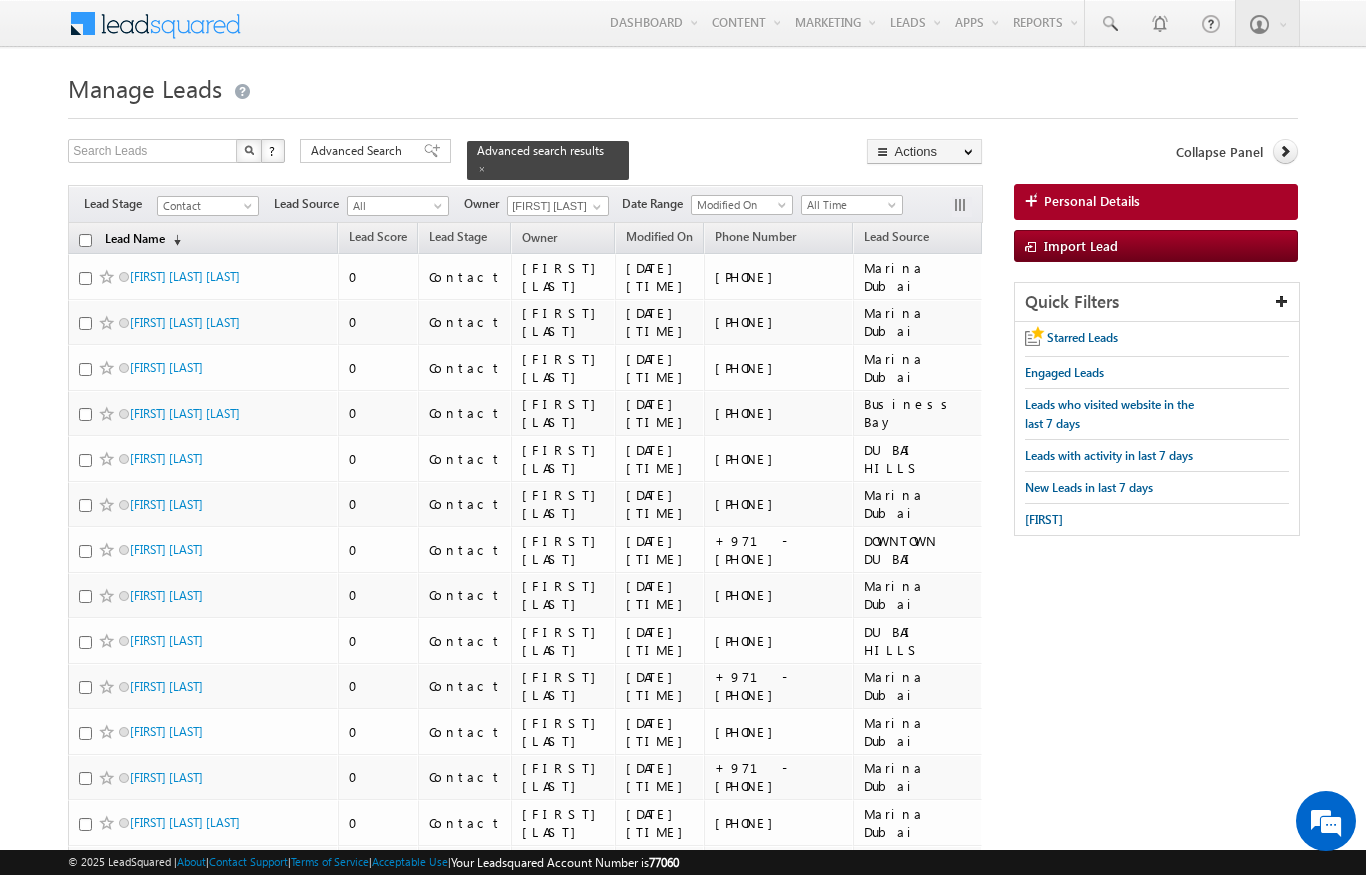 click on "Lead Name
(sorted descending)" at bounding box center [143, 240] 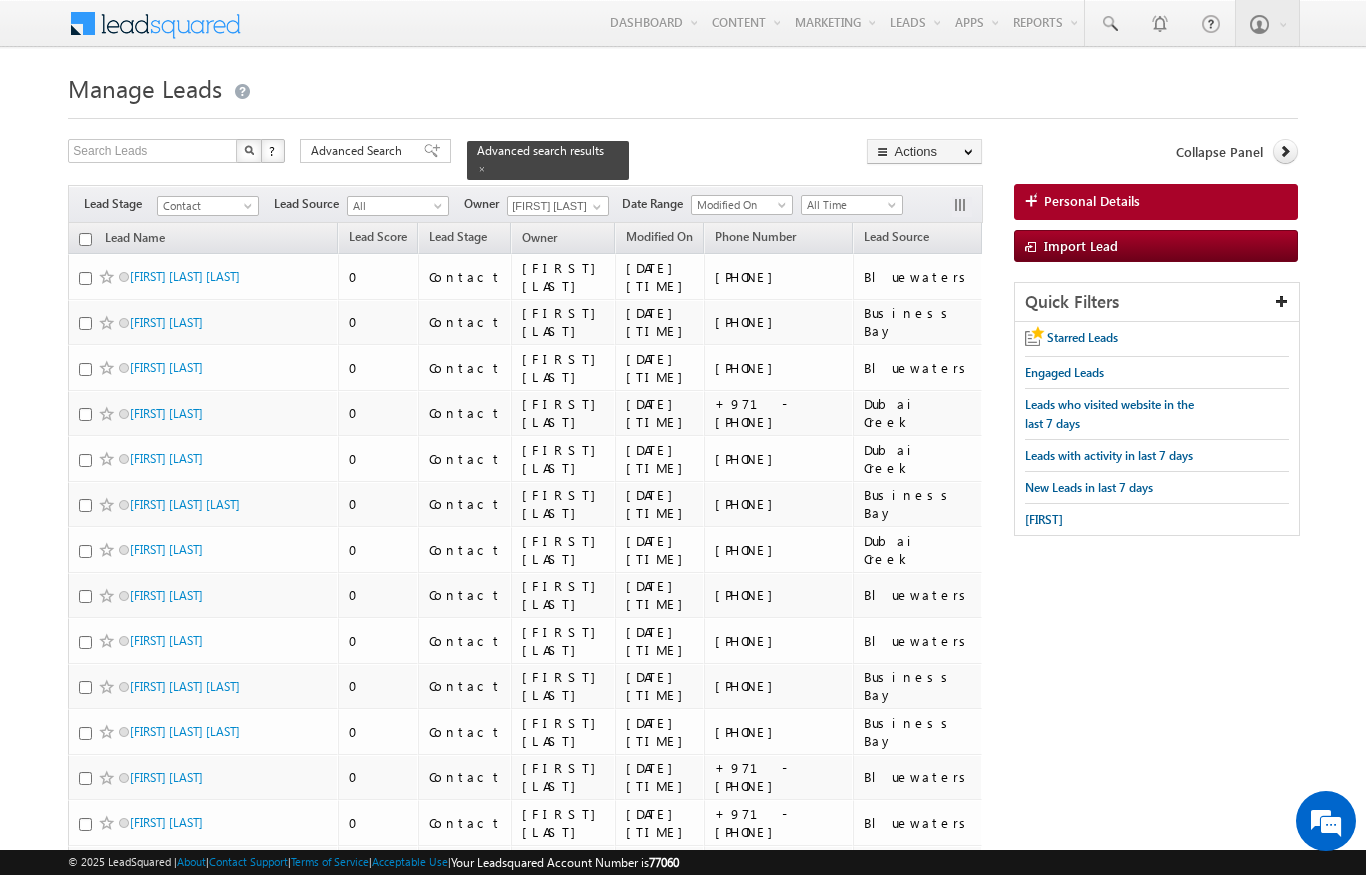 click at bounding box center (85, 239) 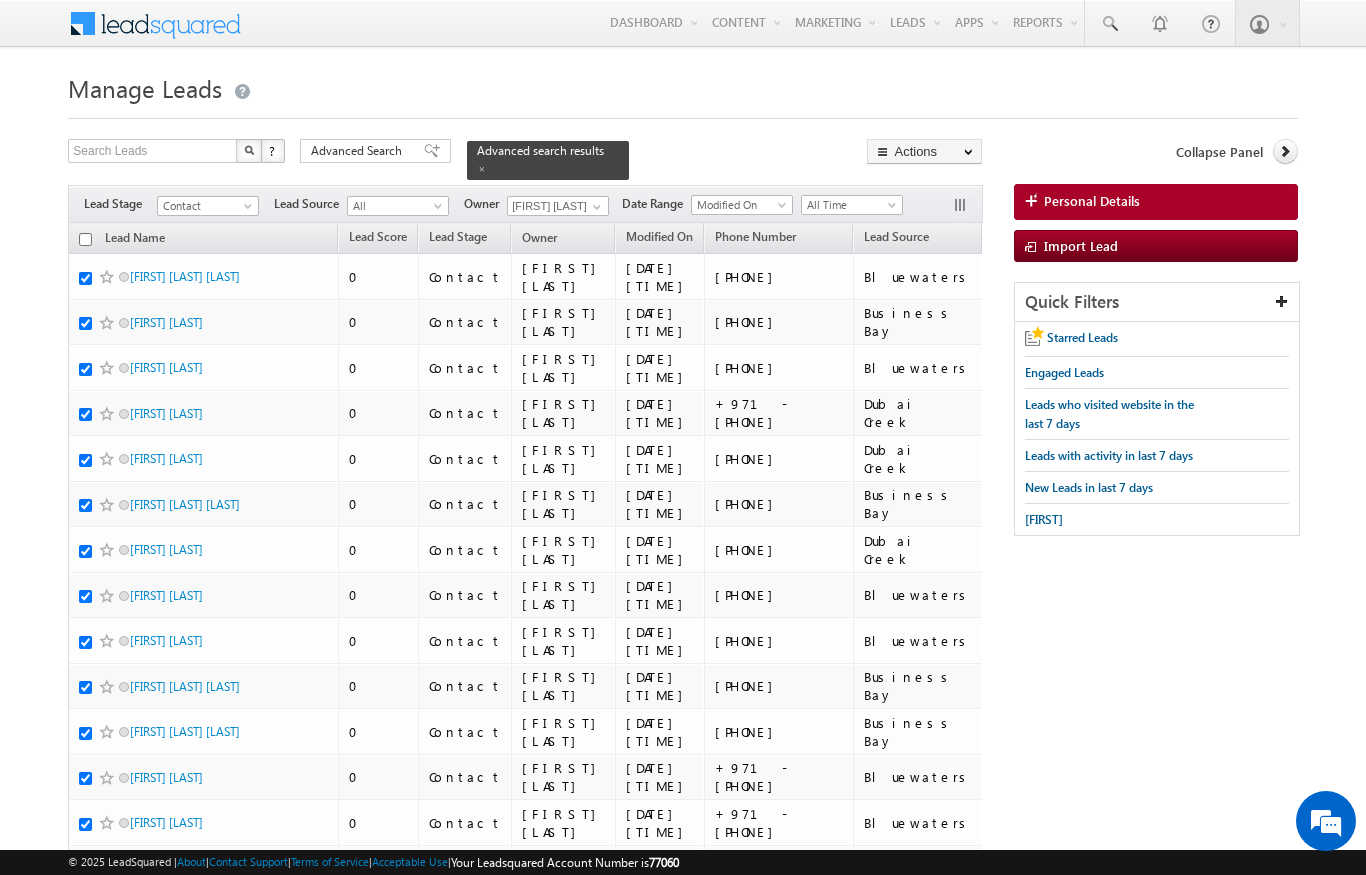 checkbox on "true" 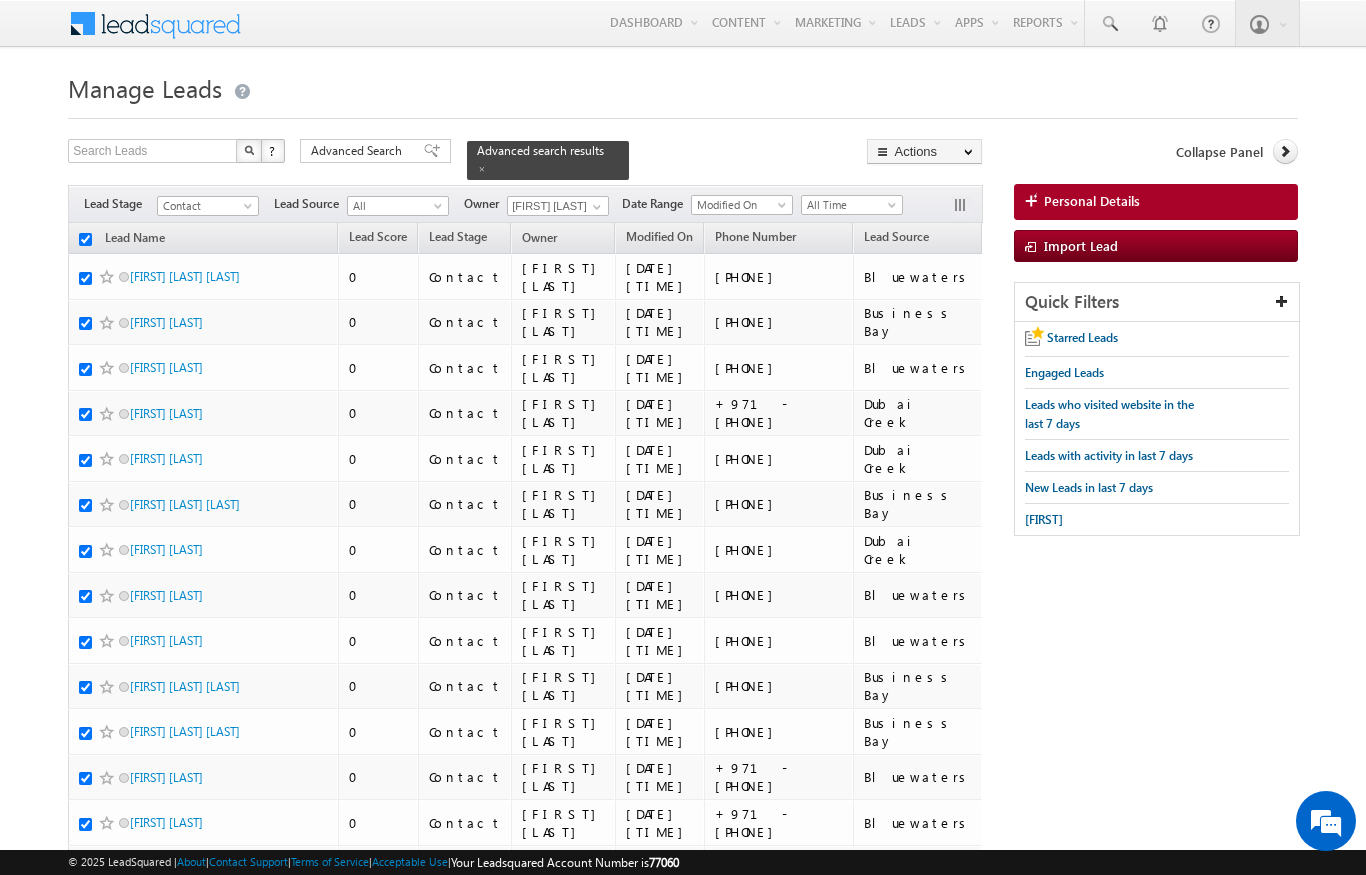 checkbox on "true" 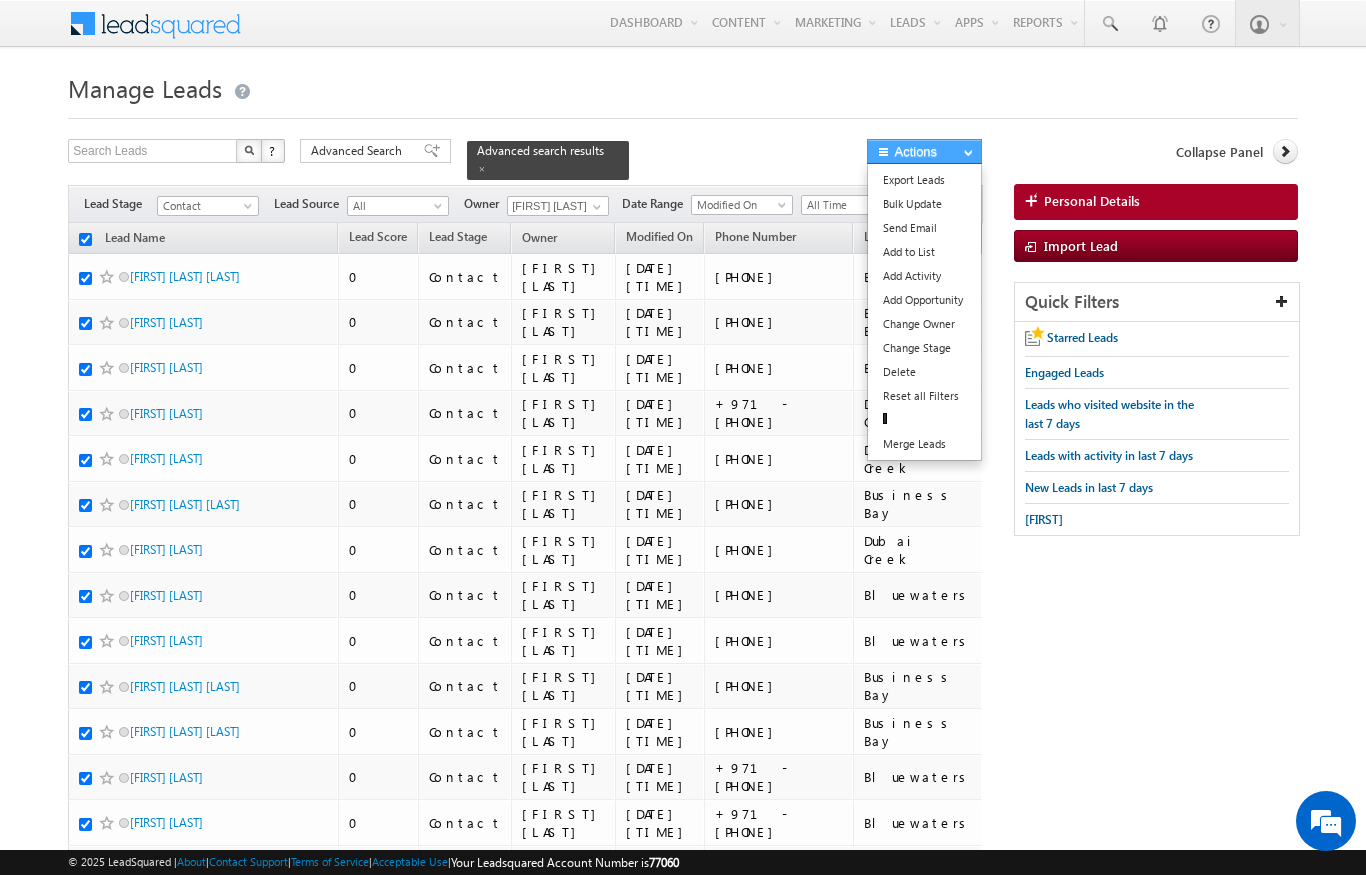 click on "Actions" at bounding box center [924, 151] 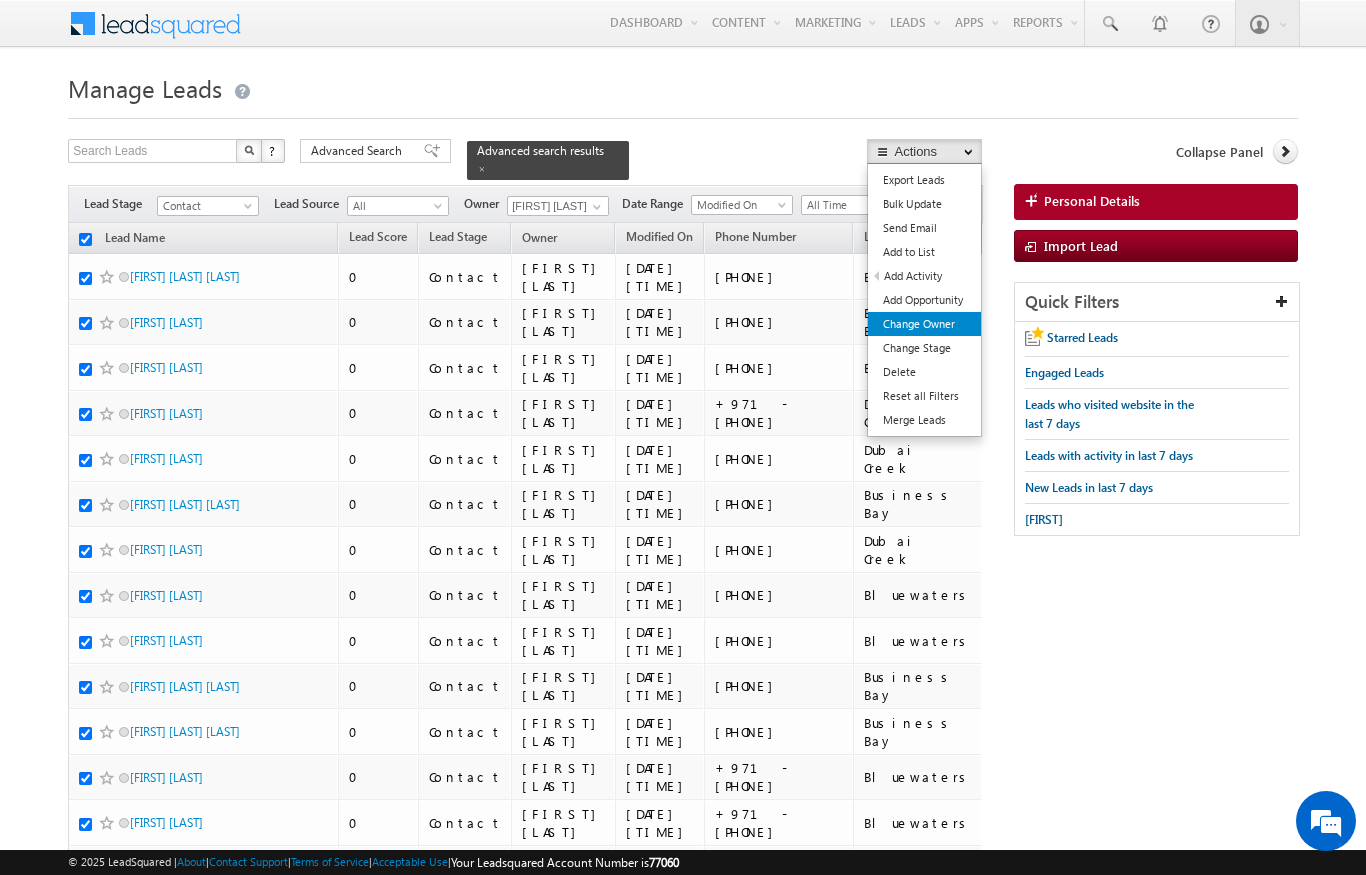 click on "Change Owner" at bounding box center [924, 324] 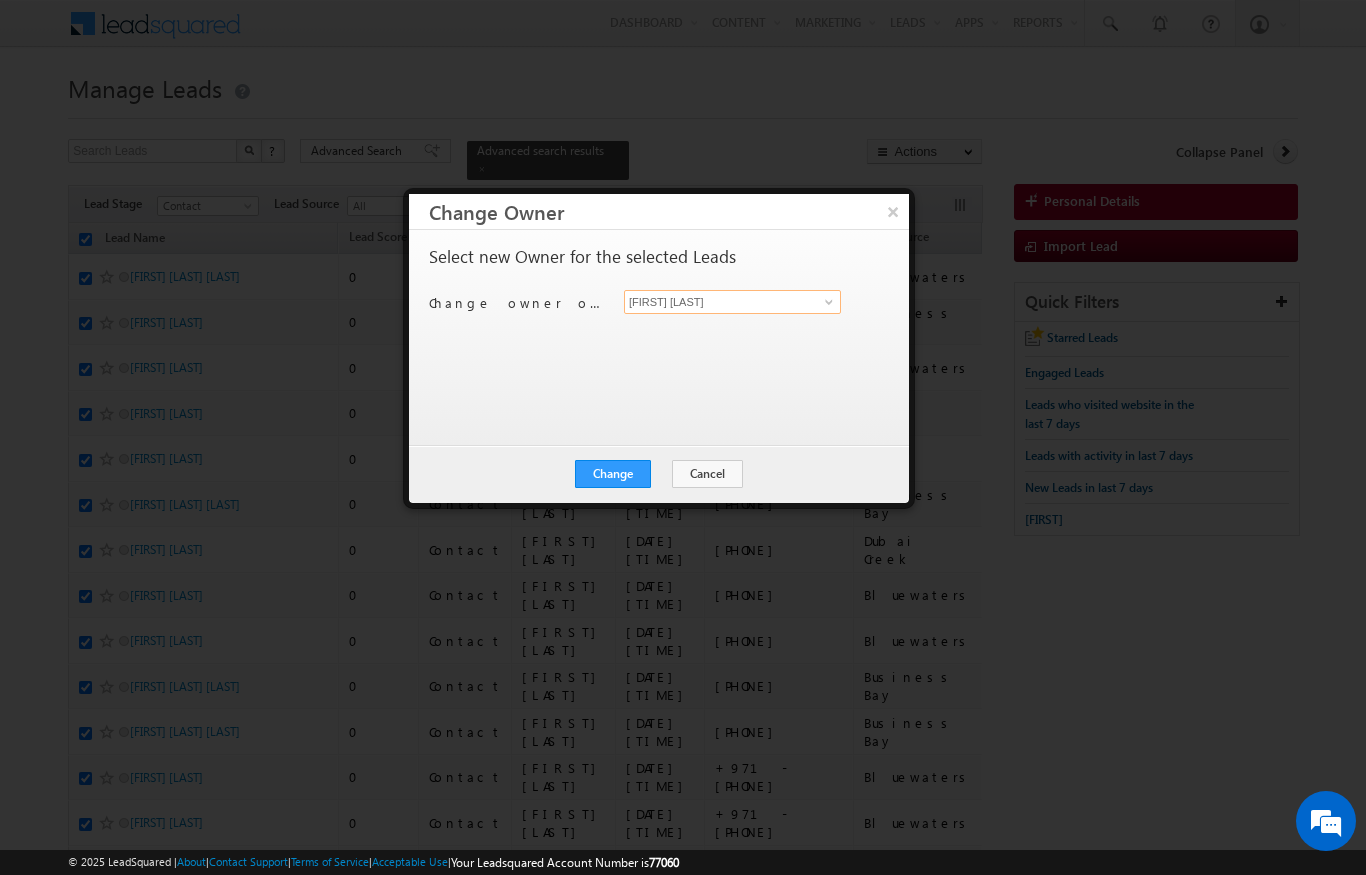 click on "[FIRST] [LAST]" at bounding box center (732, 302) 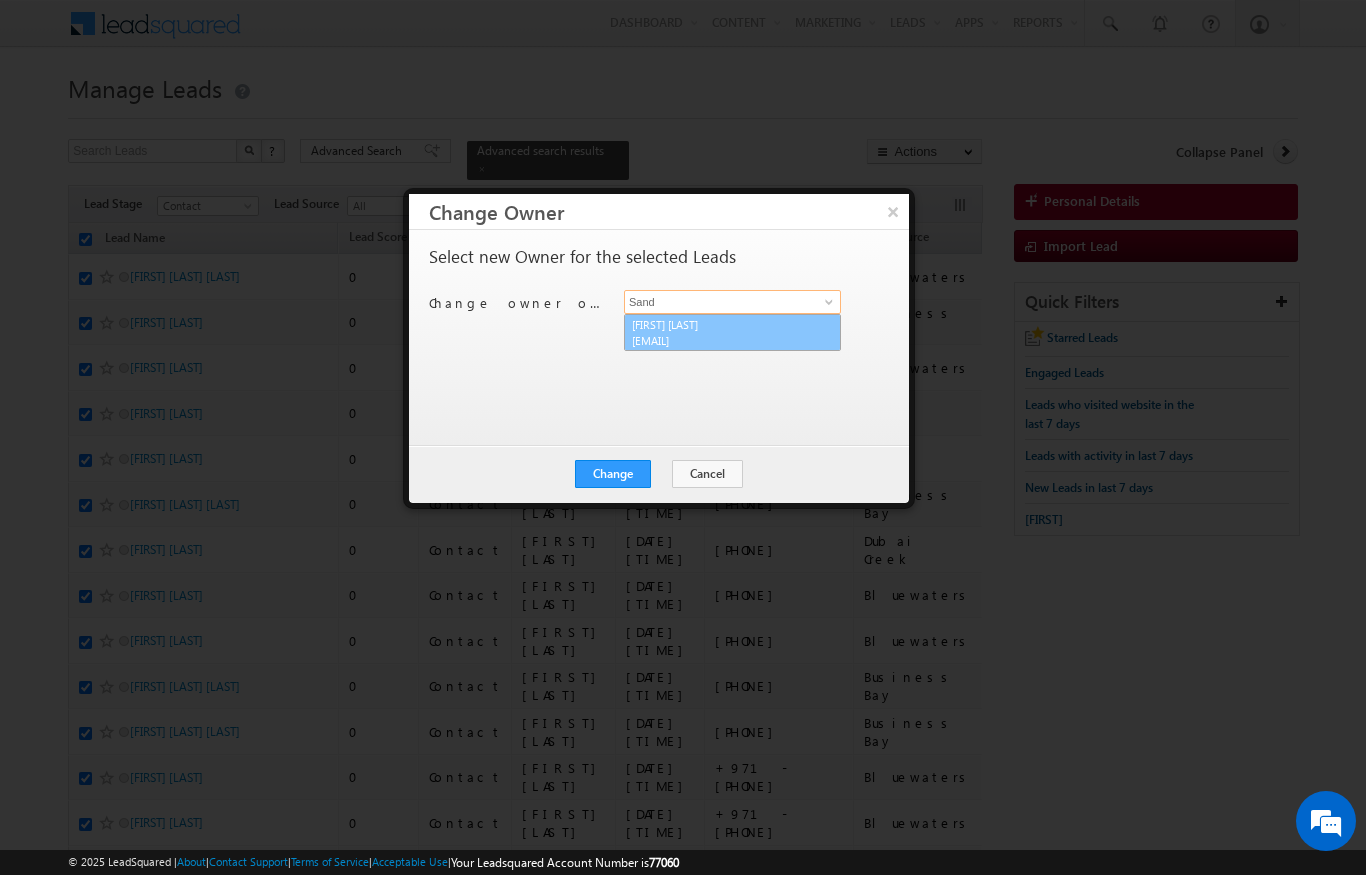 click on "[FIRST] [LAST]   [EMAIL]" at bounding box center [732, 333] 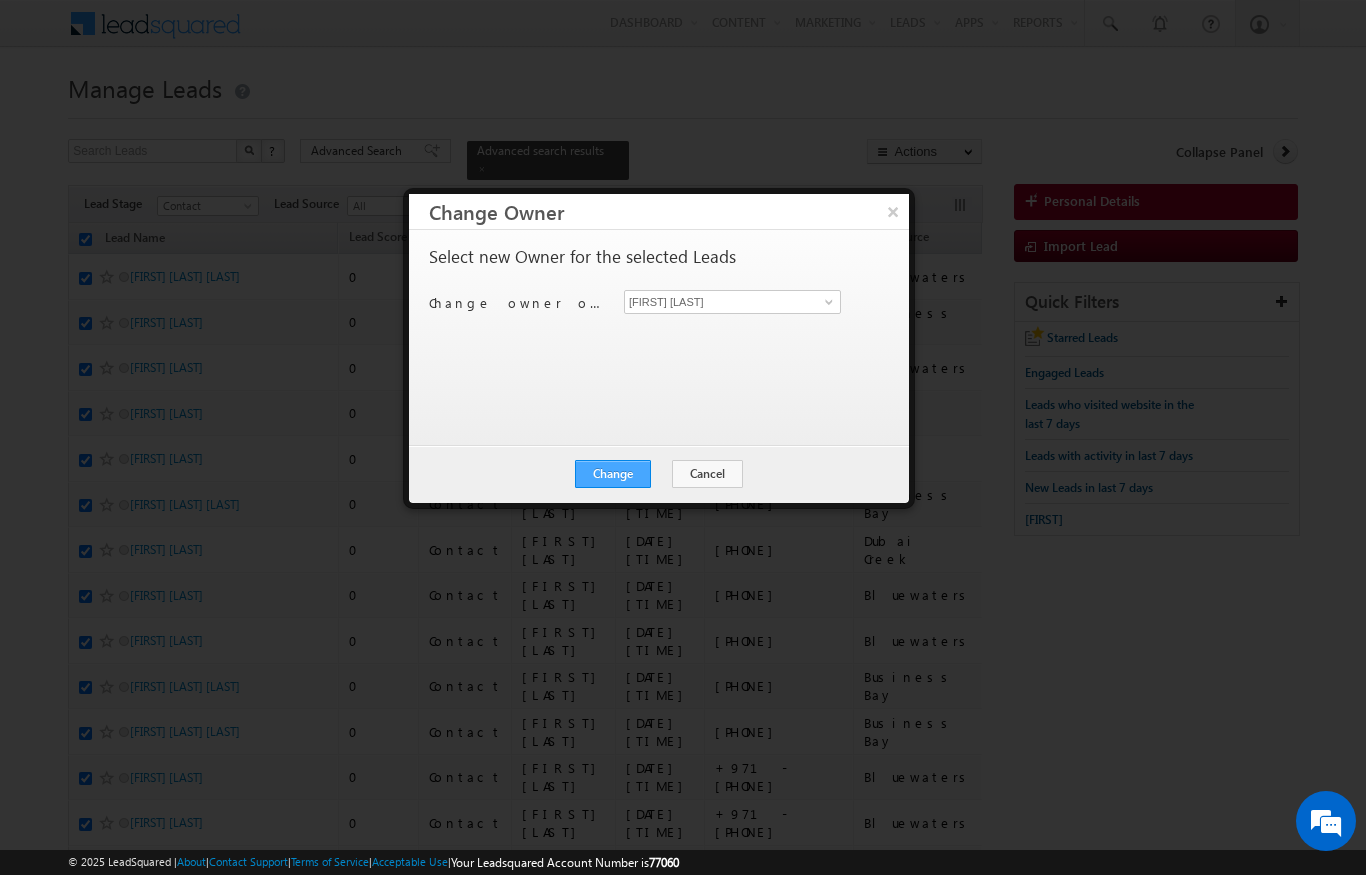click on "Change" at bounding box center [613, 474] 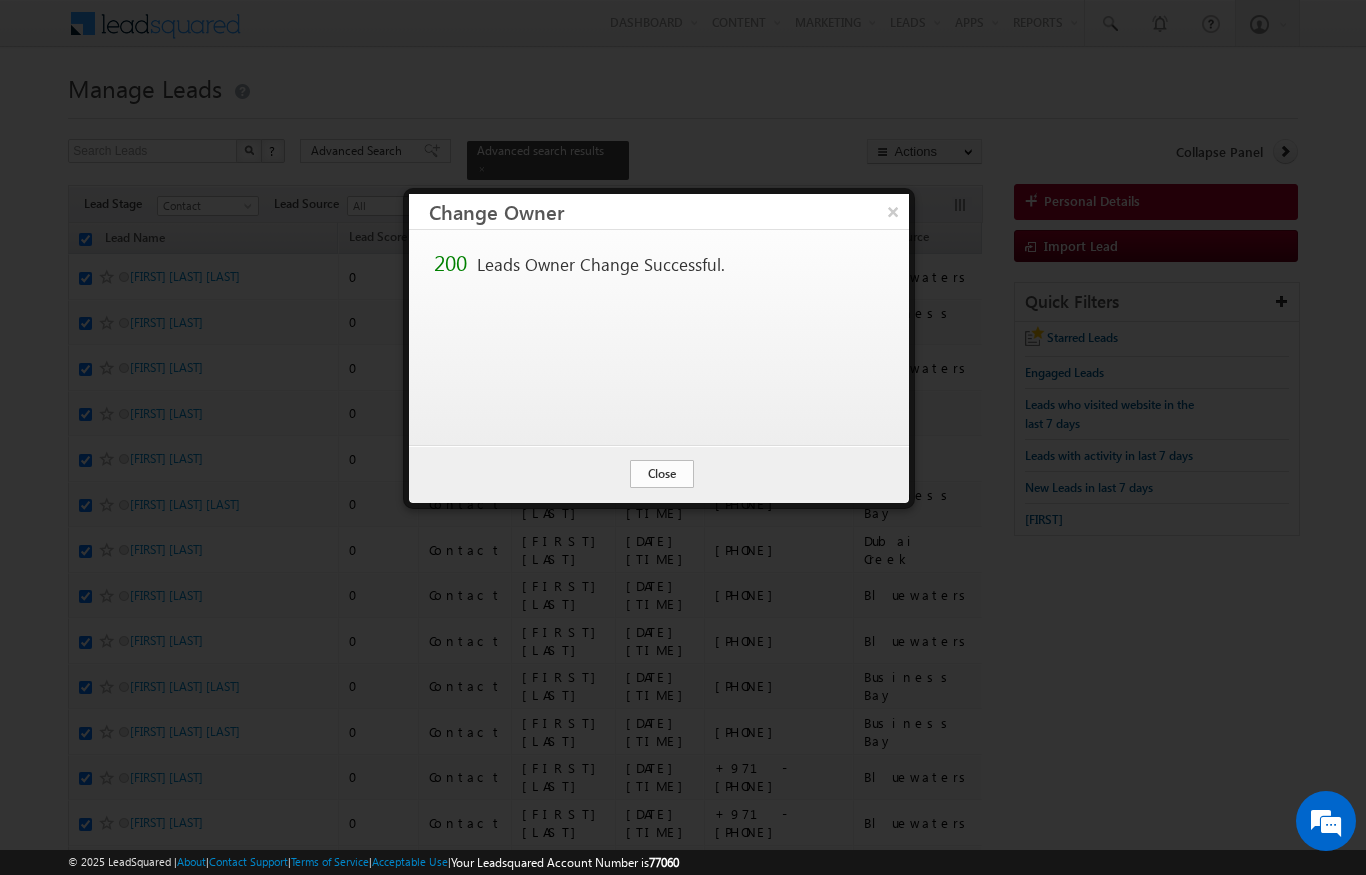 click on "Close" at bounding box center [662, 474] 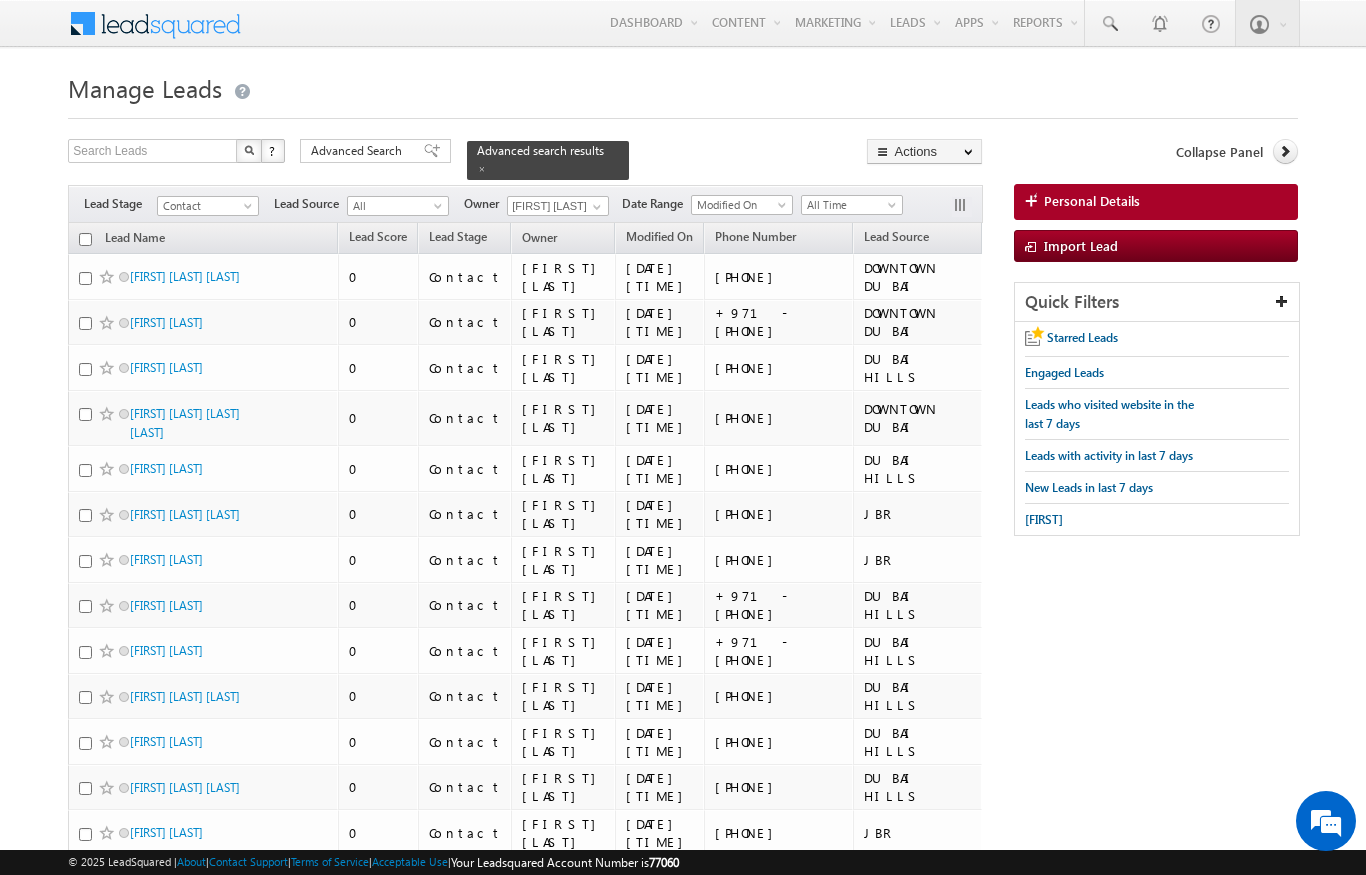 click at bounding box center (85, 239) 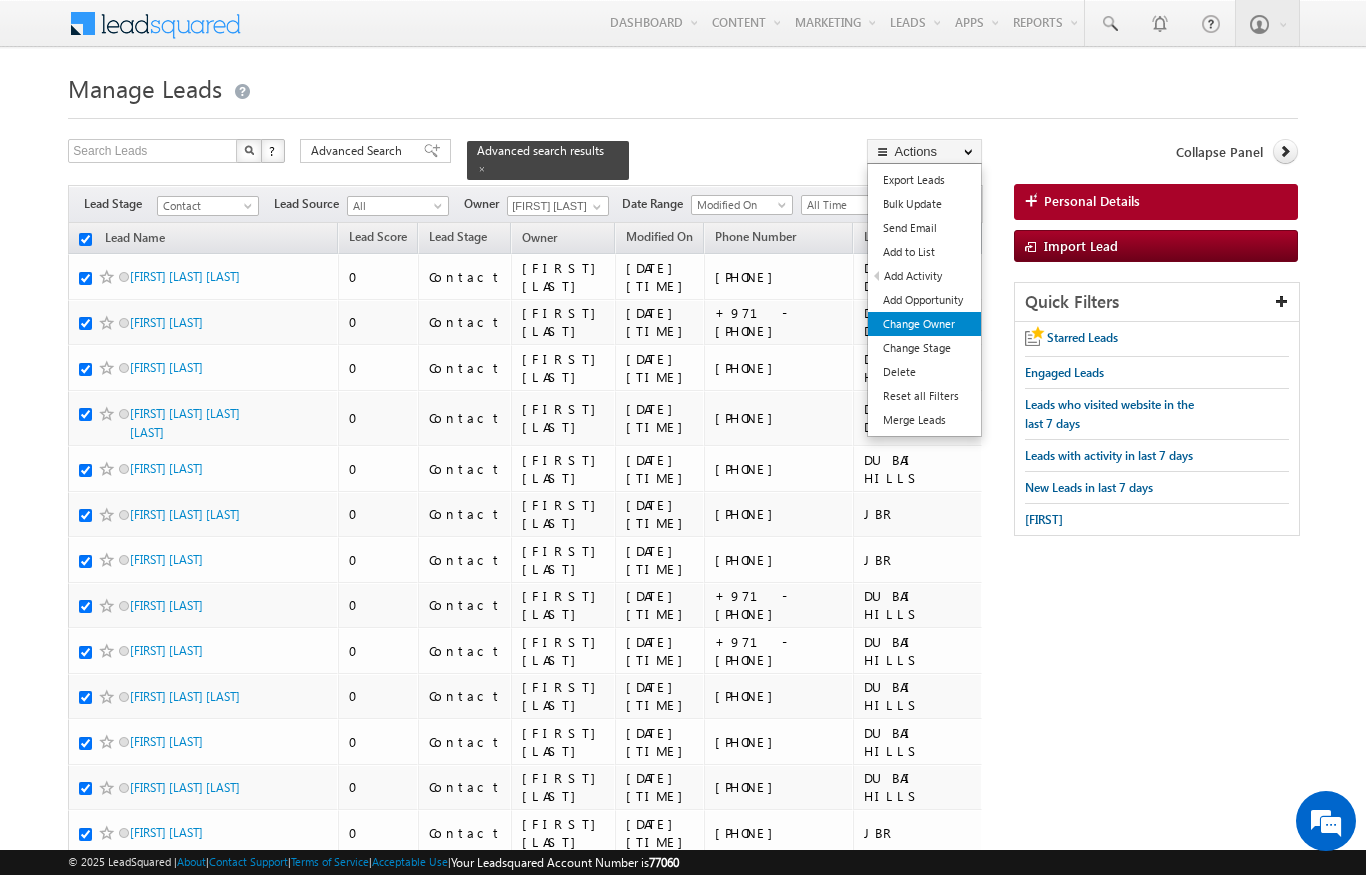 click on "Change Owner" at bounding box center (924, 324) 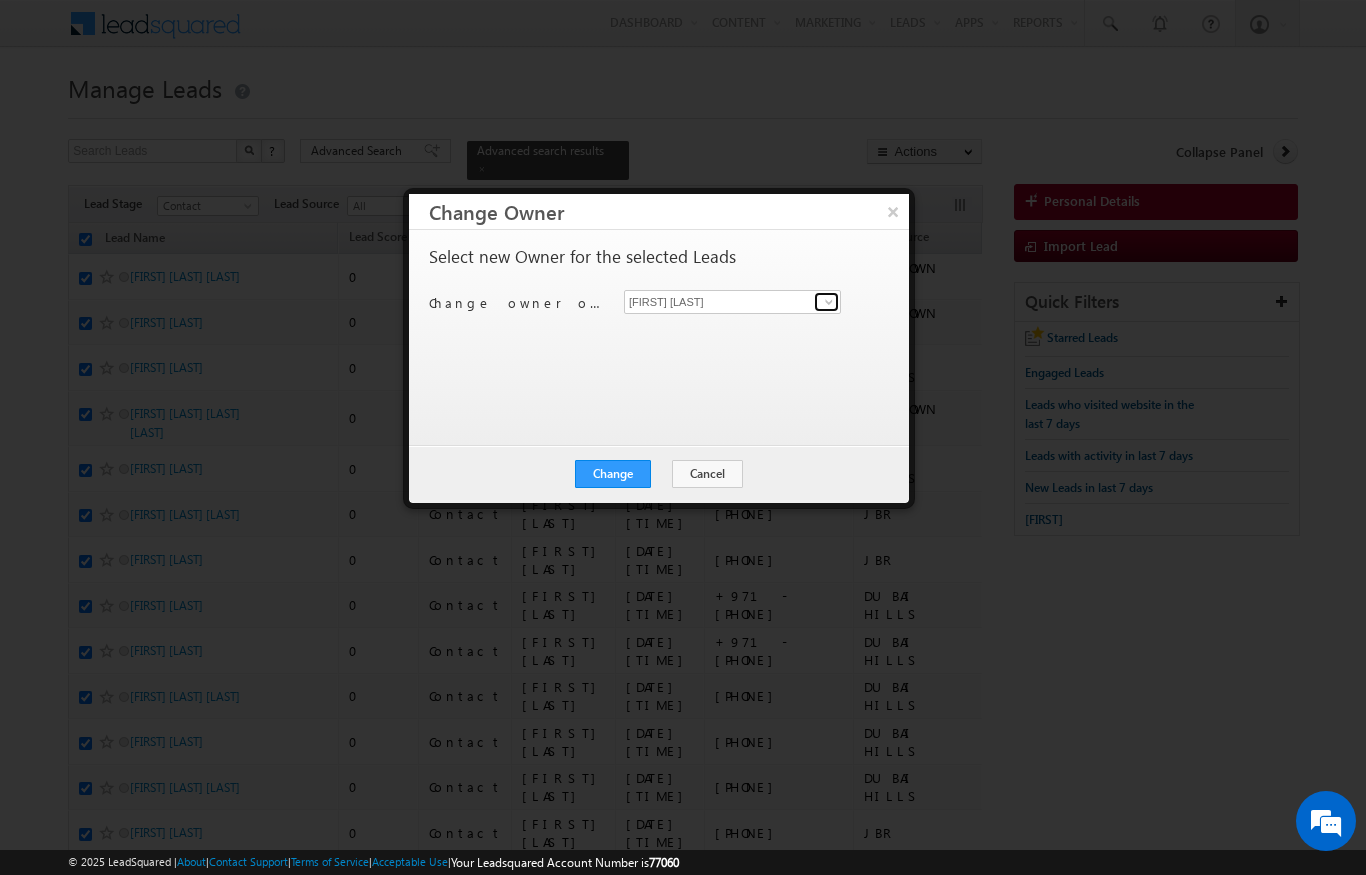 click at bounding box center (826, 302) 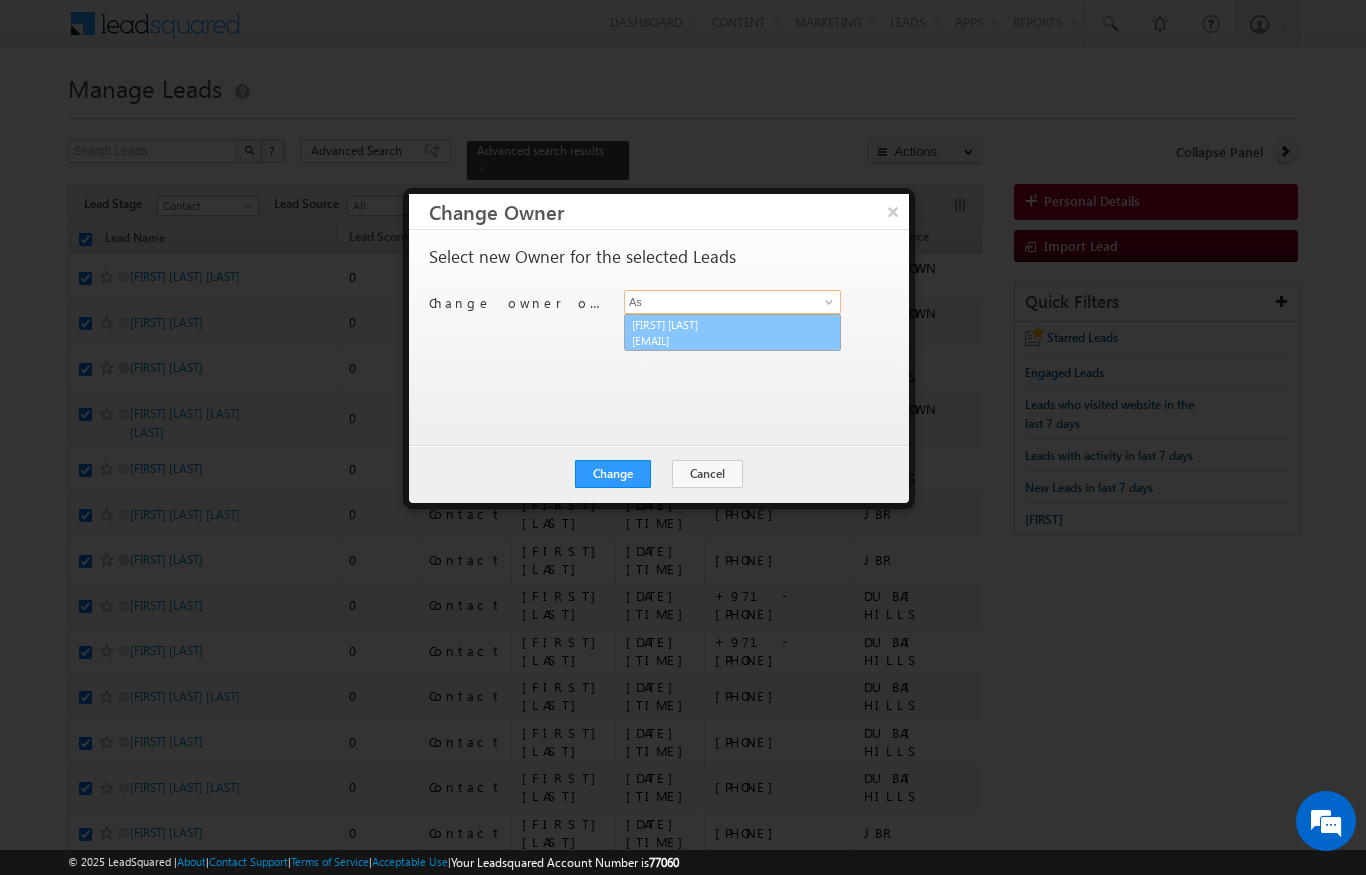 click on "[FIRST] [LAST] [EMAIL]" at bounding box center [732, 333] 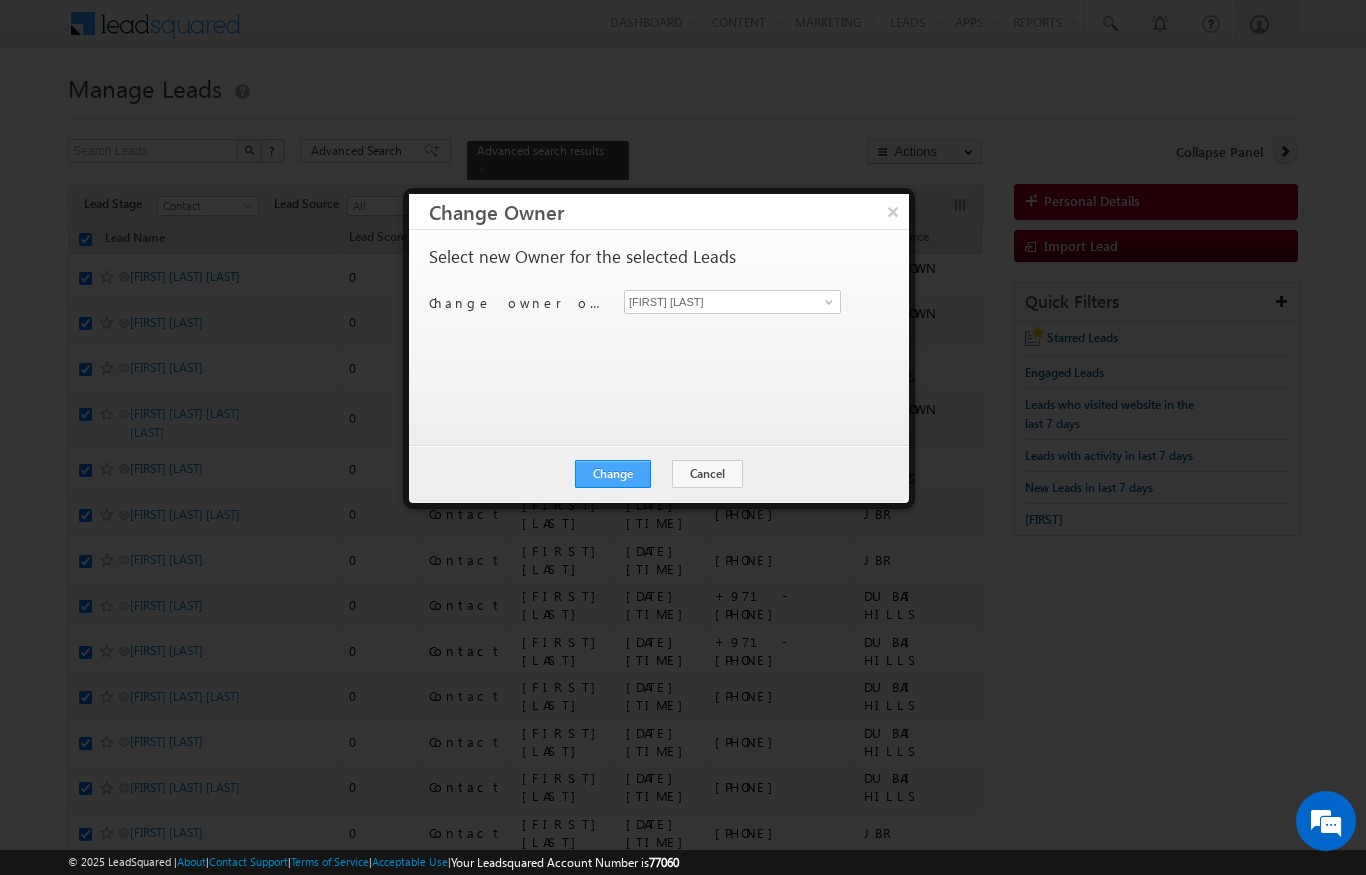 click on "Change" at bounding box center (613, 474) 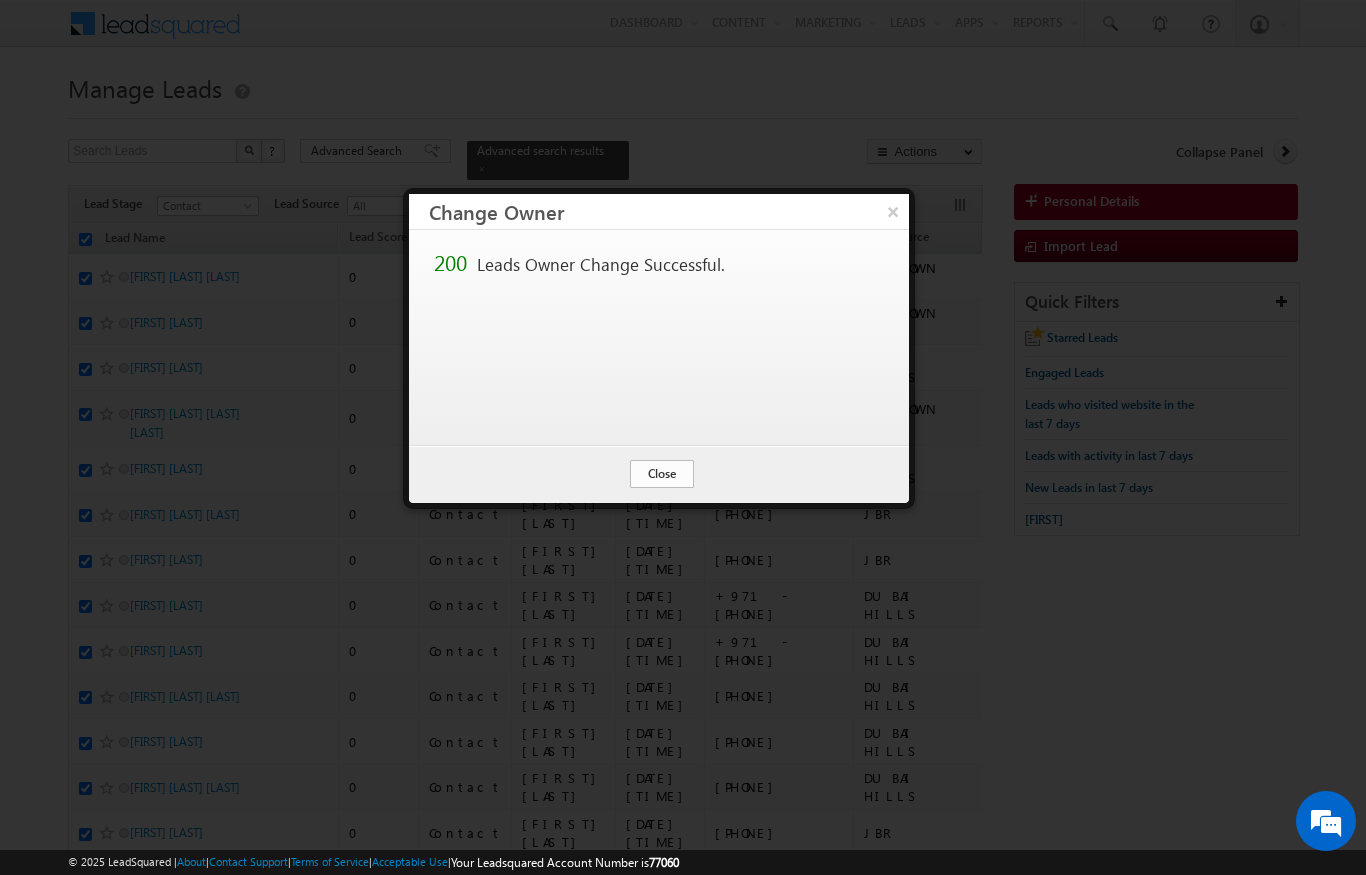 click on "Close" at bounding box center [662, 474] 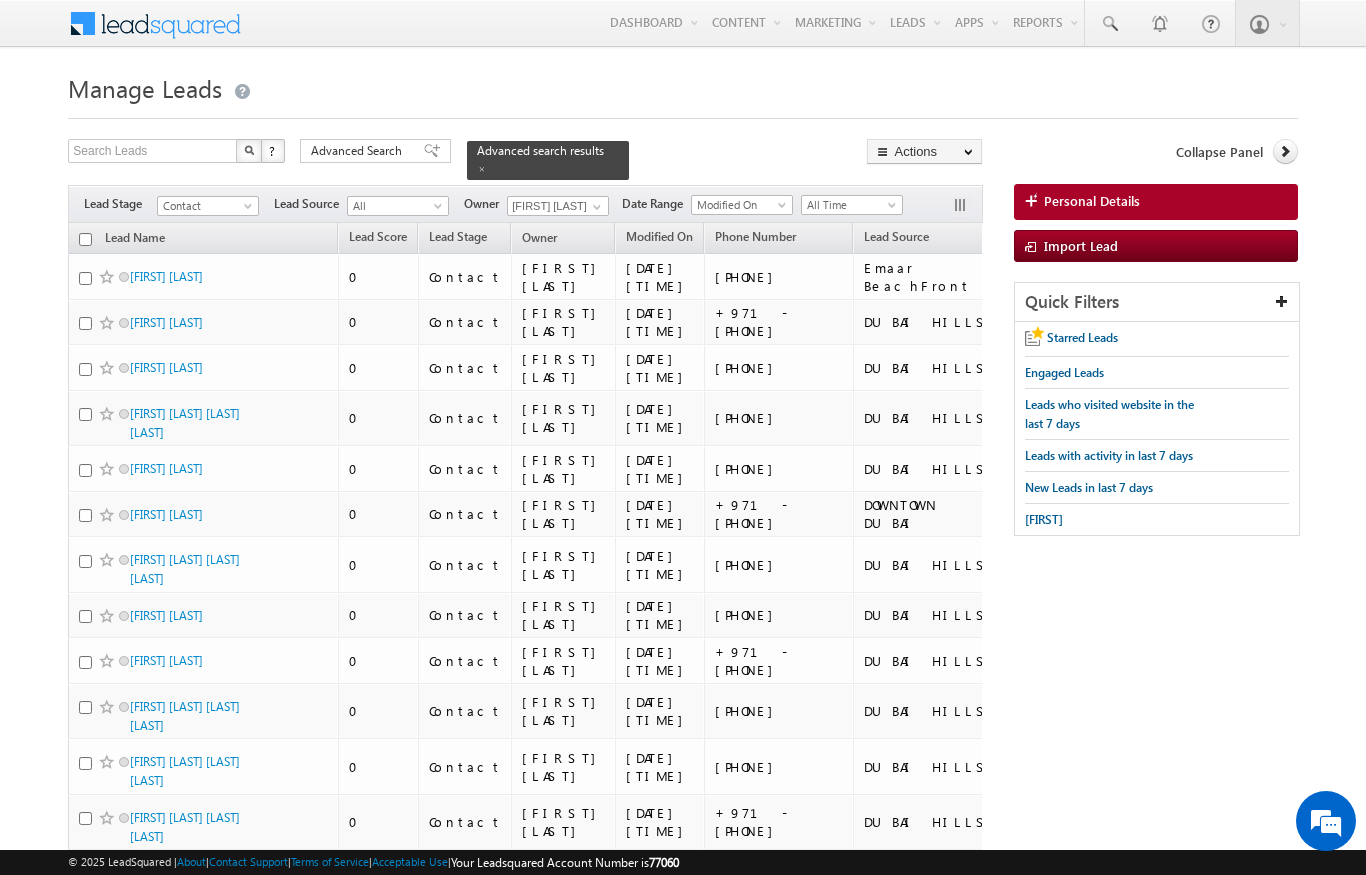 click at bounding box center (85, 239) 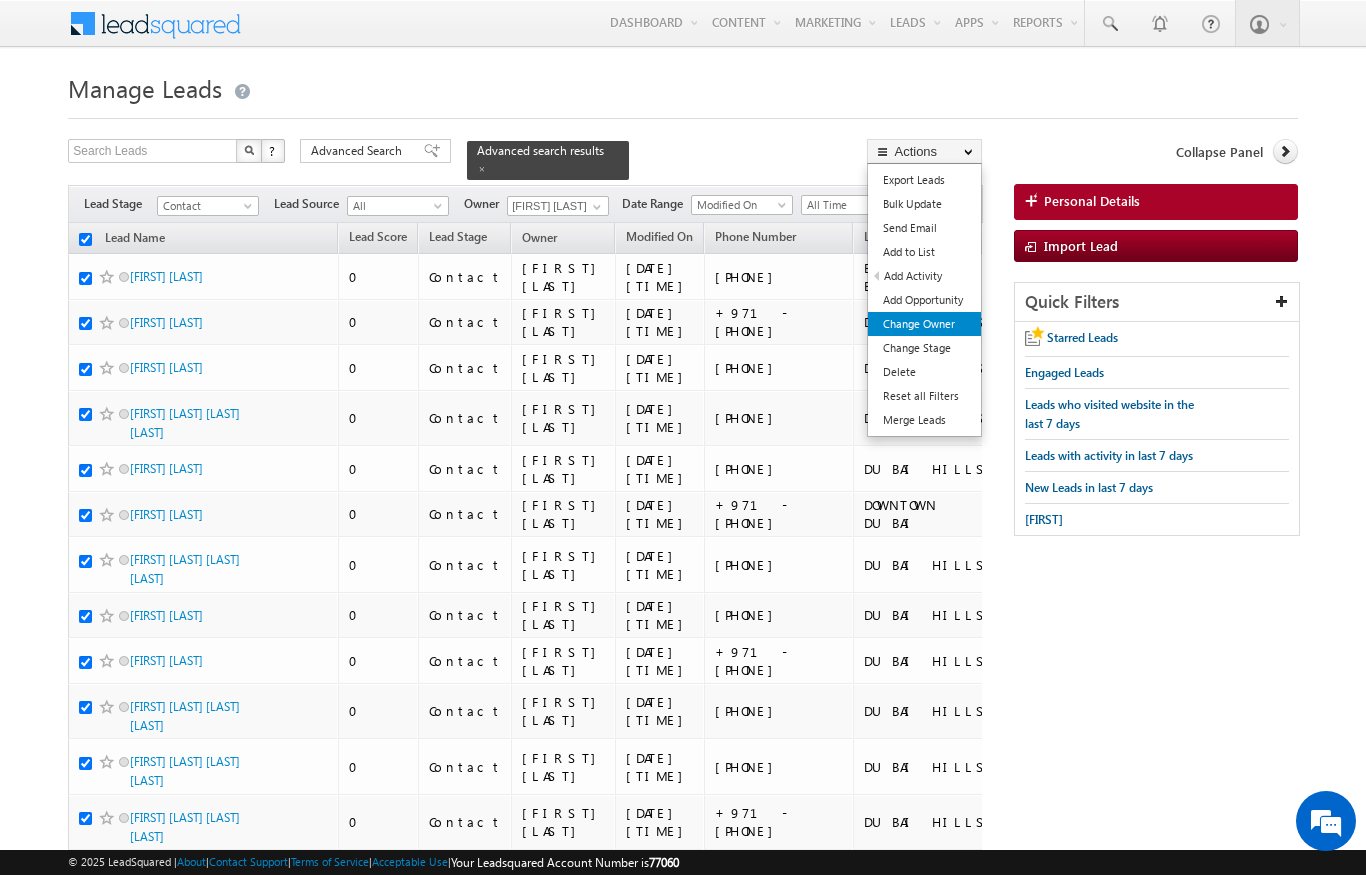 click on "Change Owner" at bounding box center [924, 324] 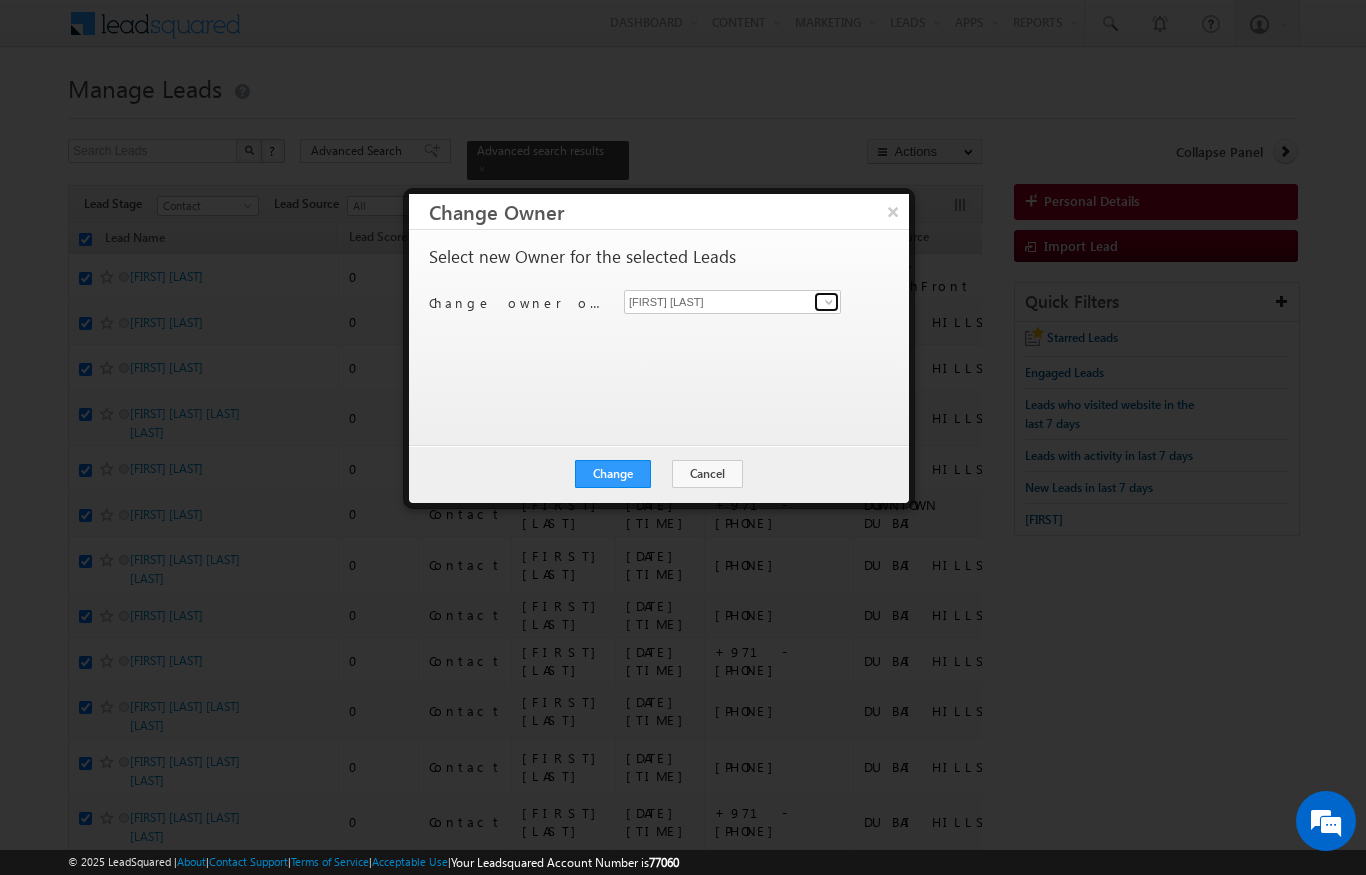 click at bounding box center (829, 302) 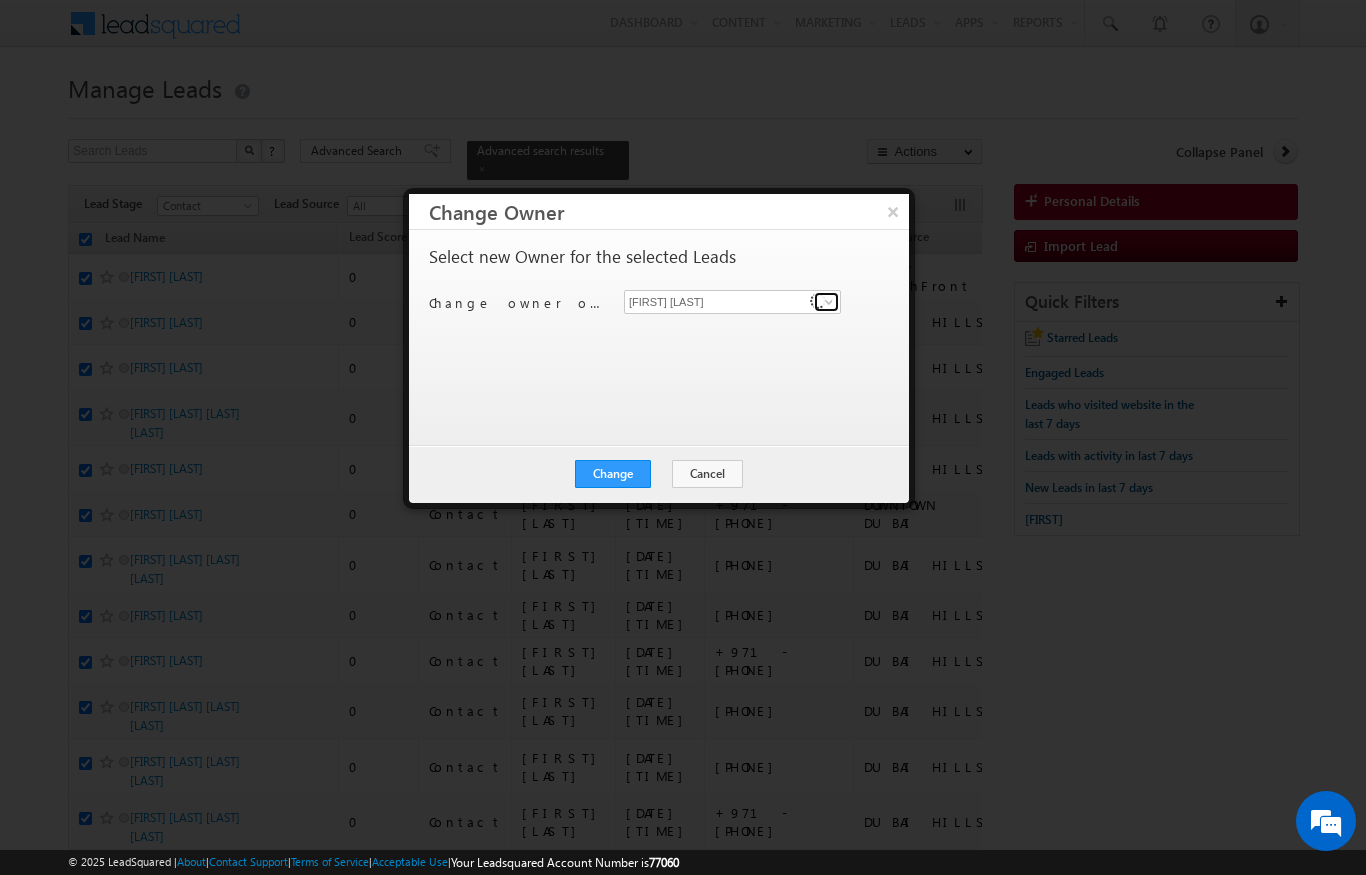drag, startPoint x: 836, startPoint y: 306, endPoint x: 784, endPoint y: 308, distance: 52.03845 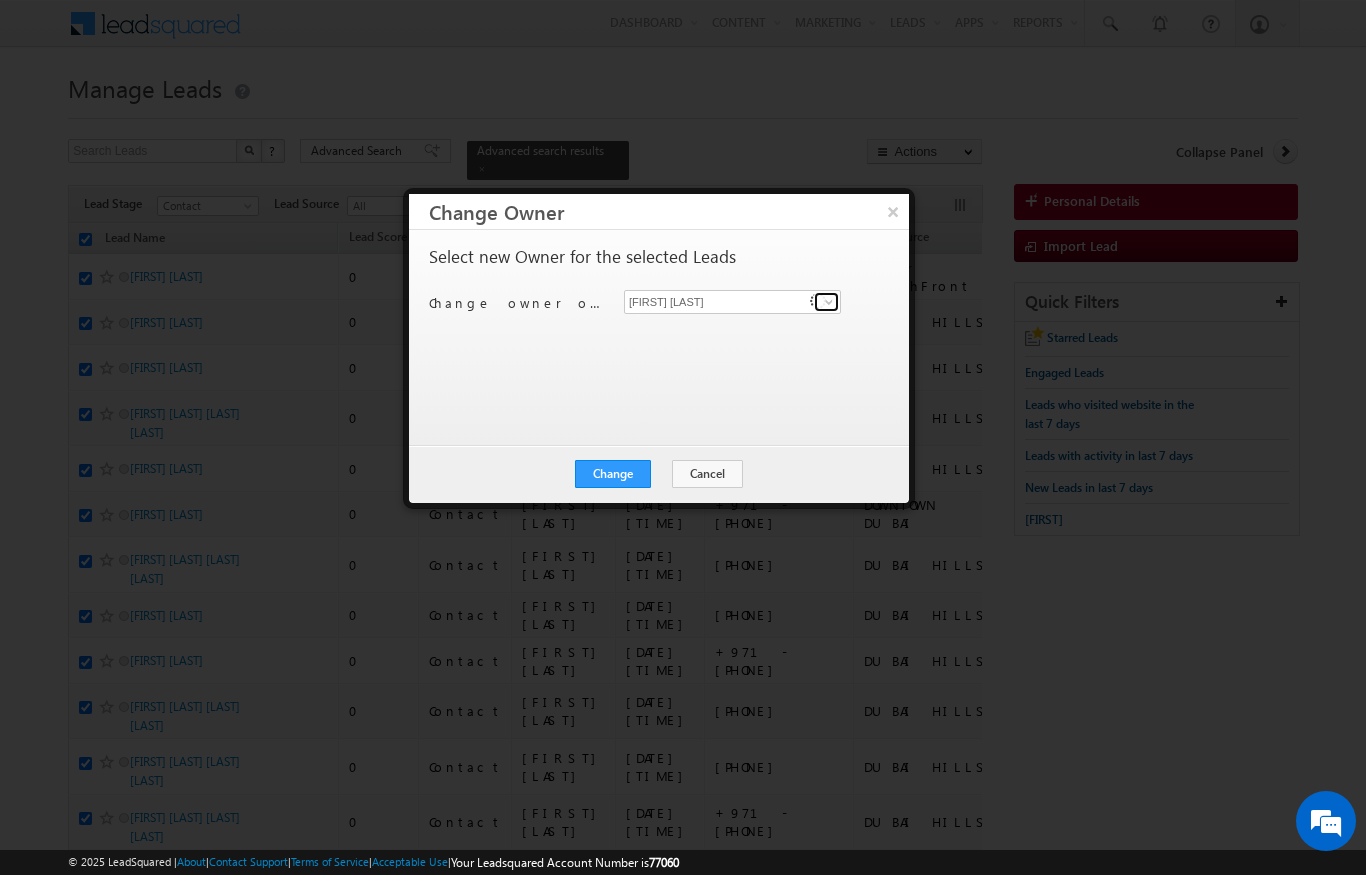 click on "[FIRST] [LAST]" at bounding box center [731, 302] 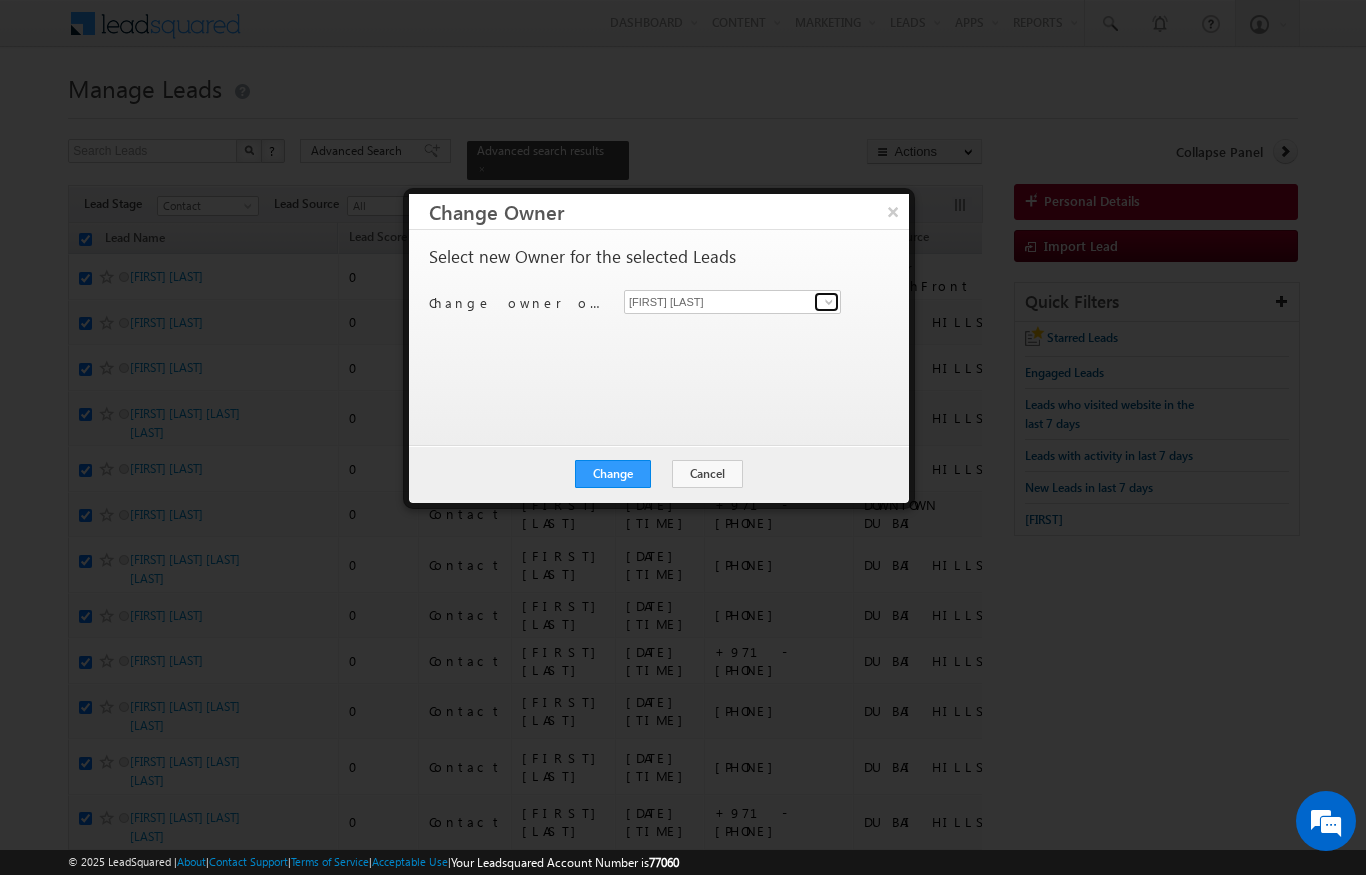 click at bounding box center (829, 302) 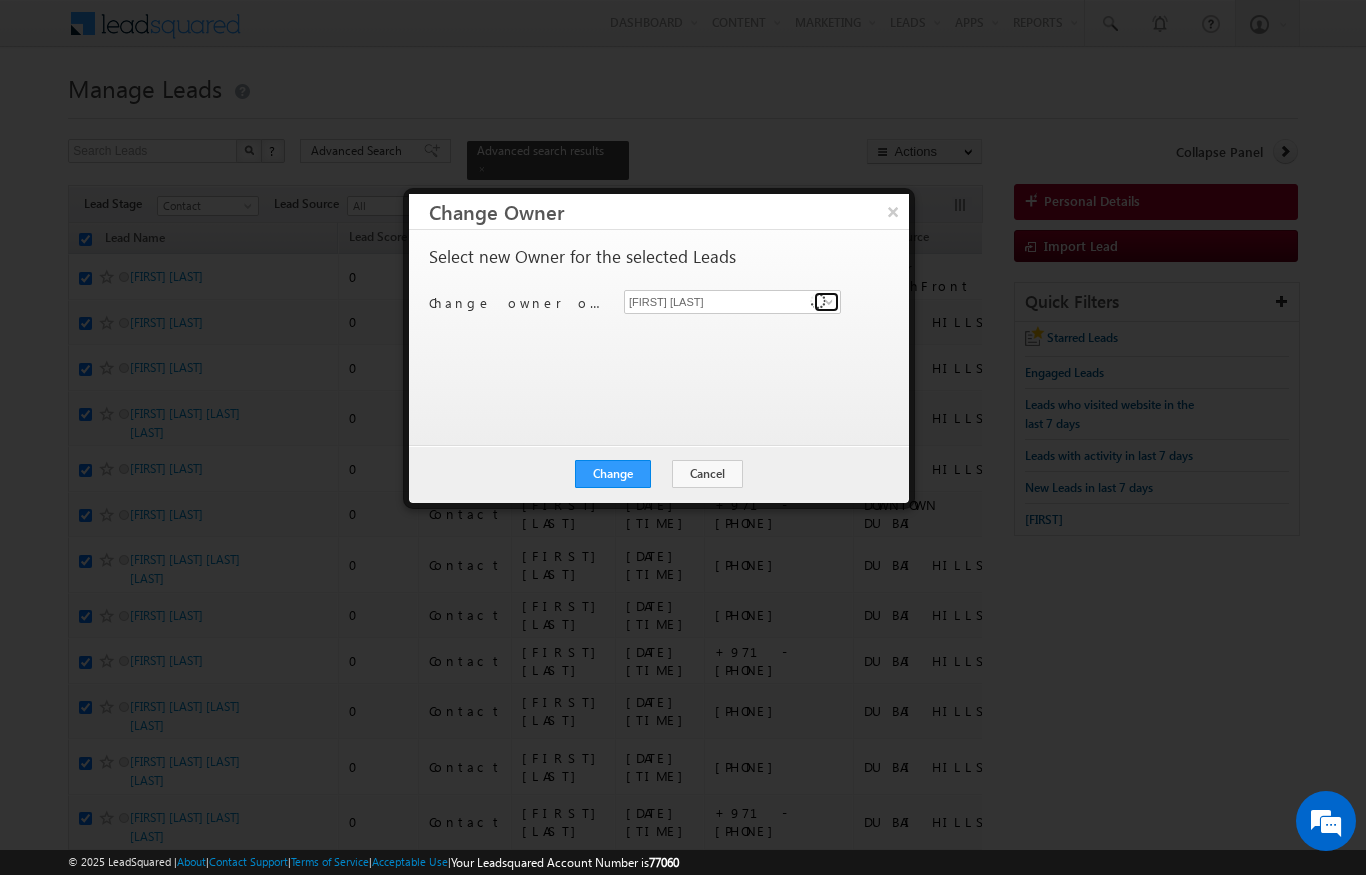 click at bounding box center (829, 302) 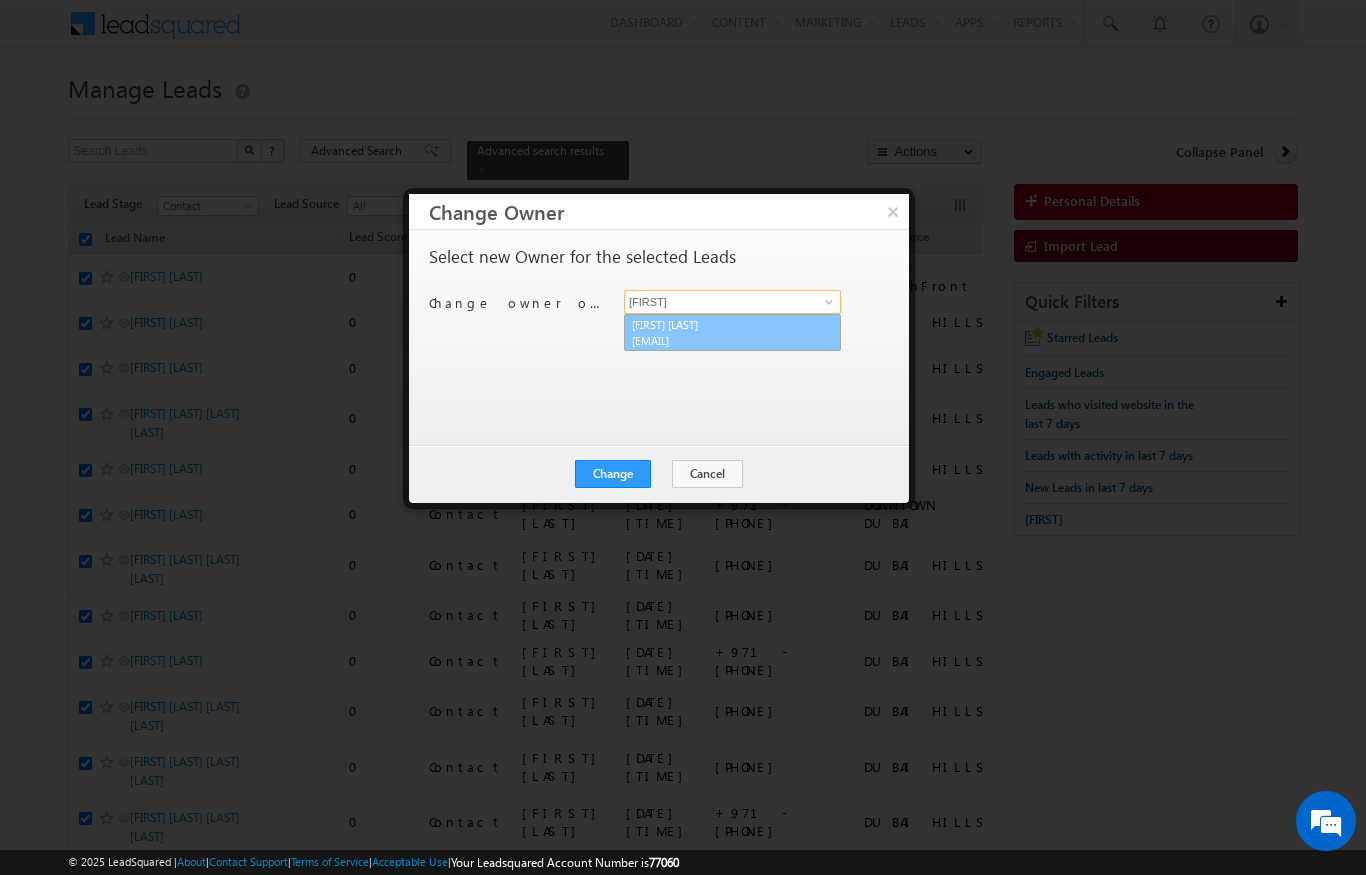 click on "[FIRST] [LAST]   [EMAIL]" at bounding box center [732, 333] 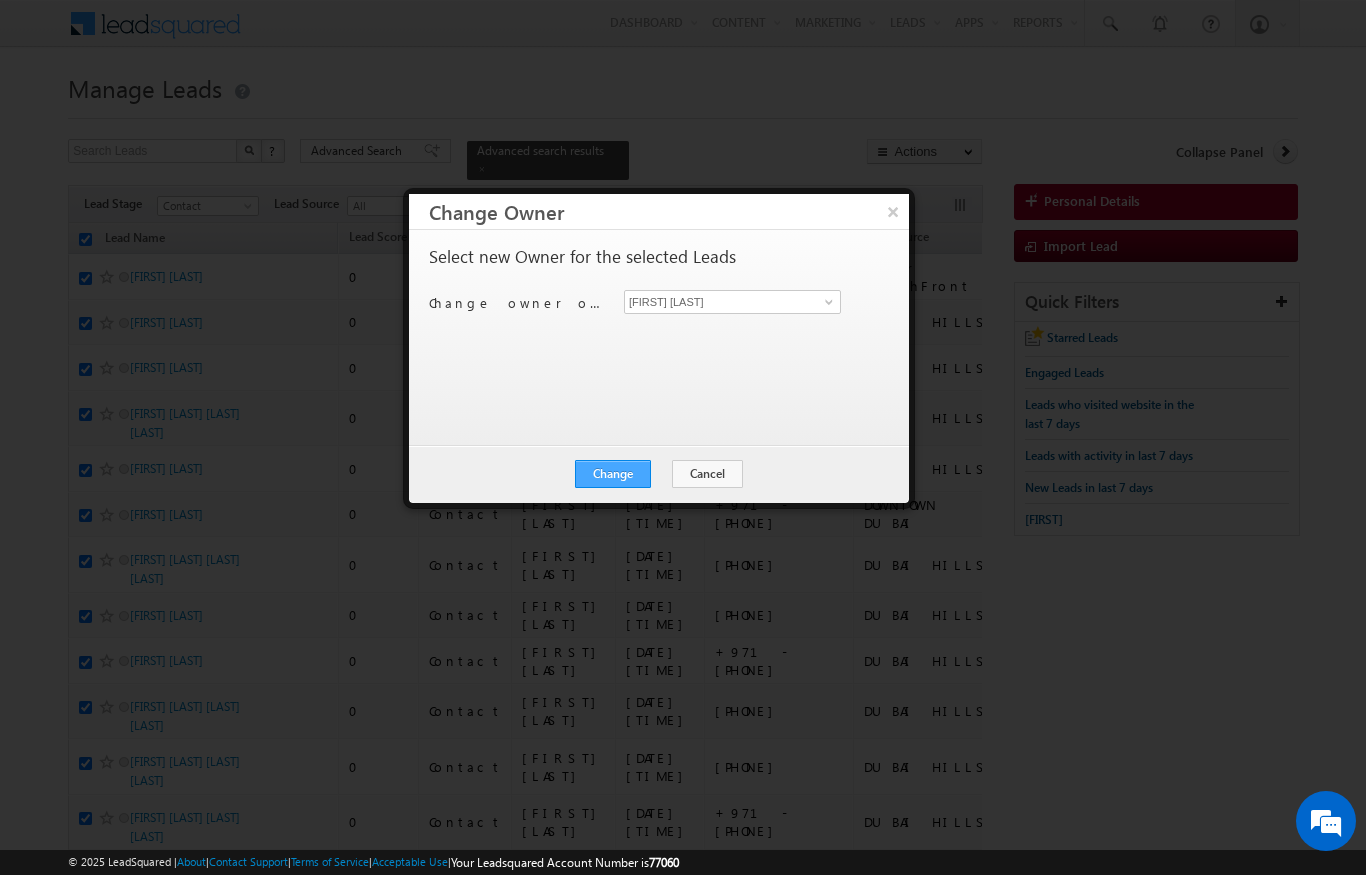 click on "Change" at bounding box center (613, 474) 